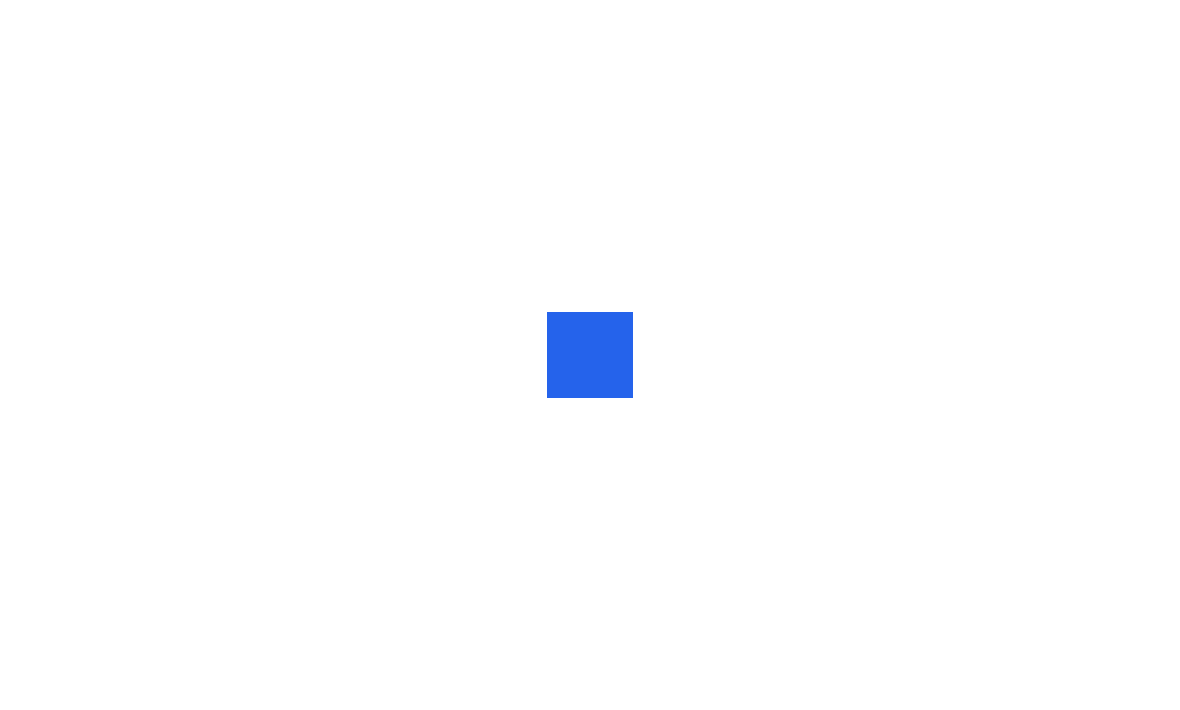 scroll, scrollTop: 0, scrollLeft: 0, axis: both 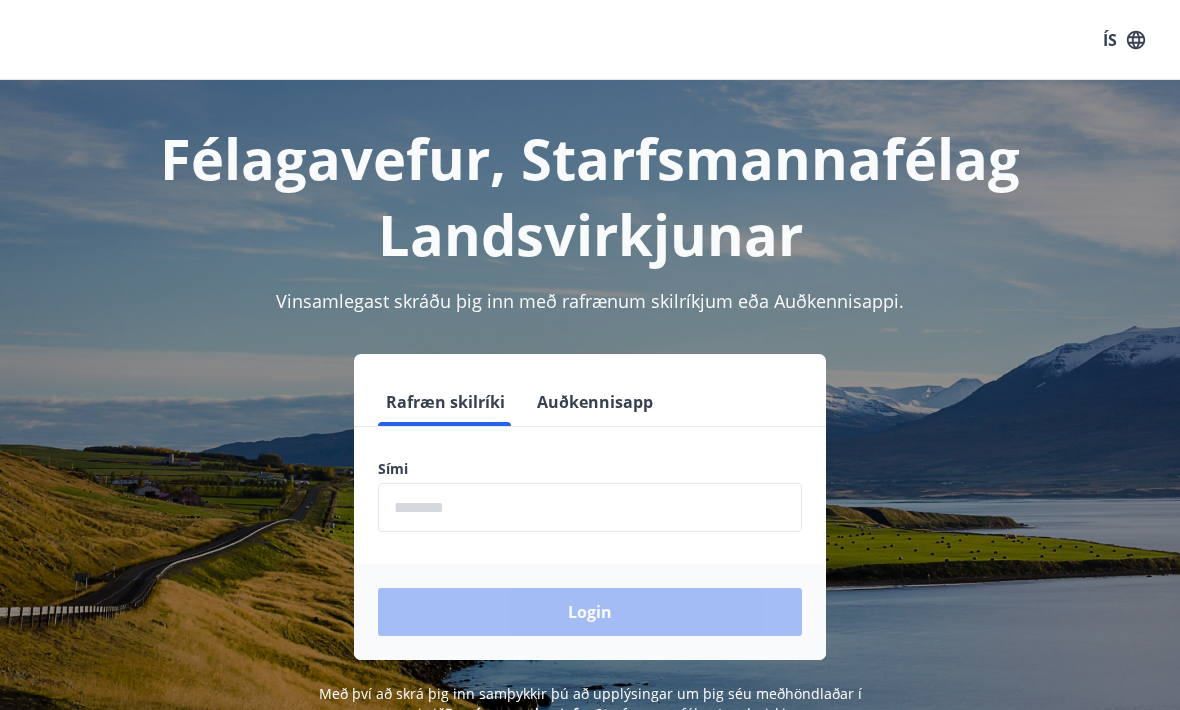click at bounding box center (590, 507) 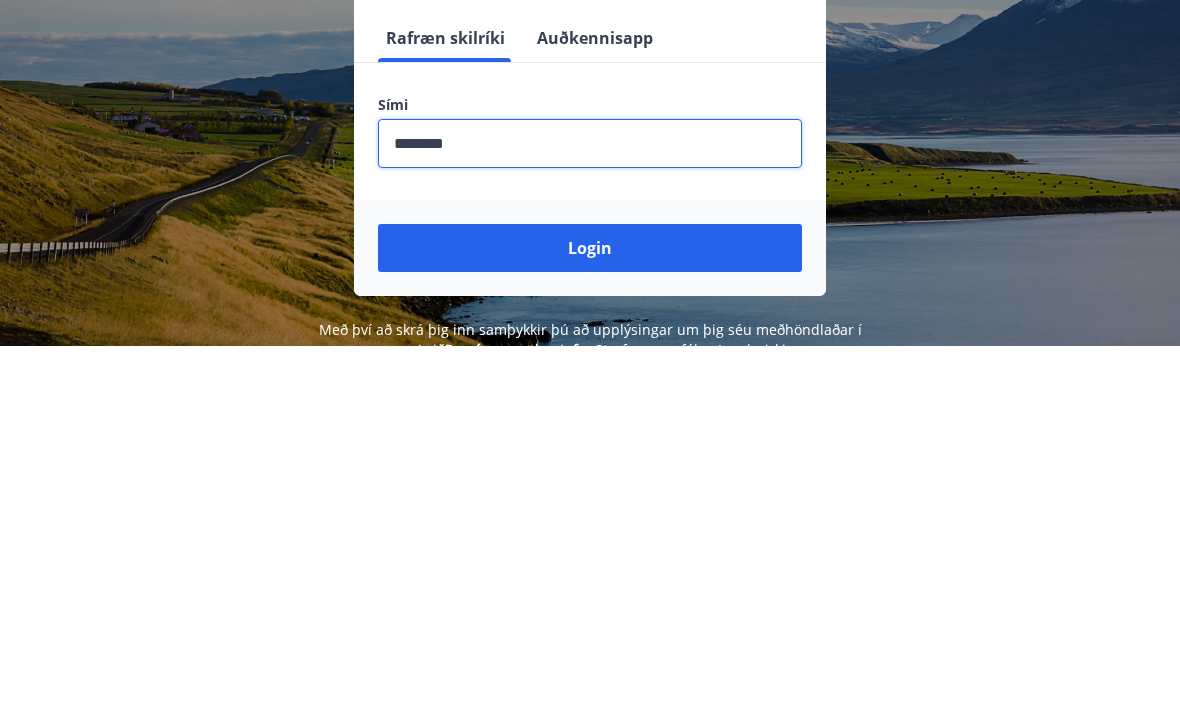 type on "********" 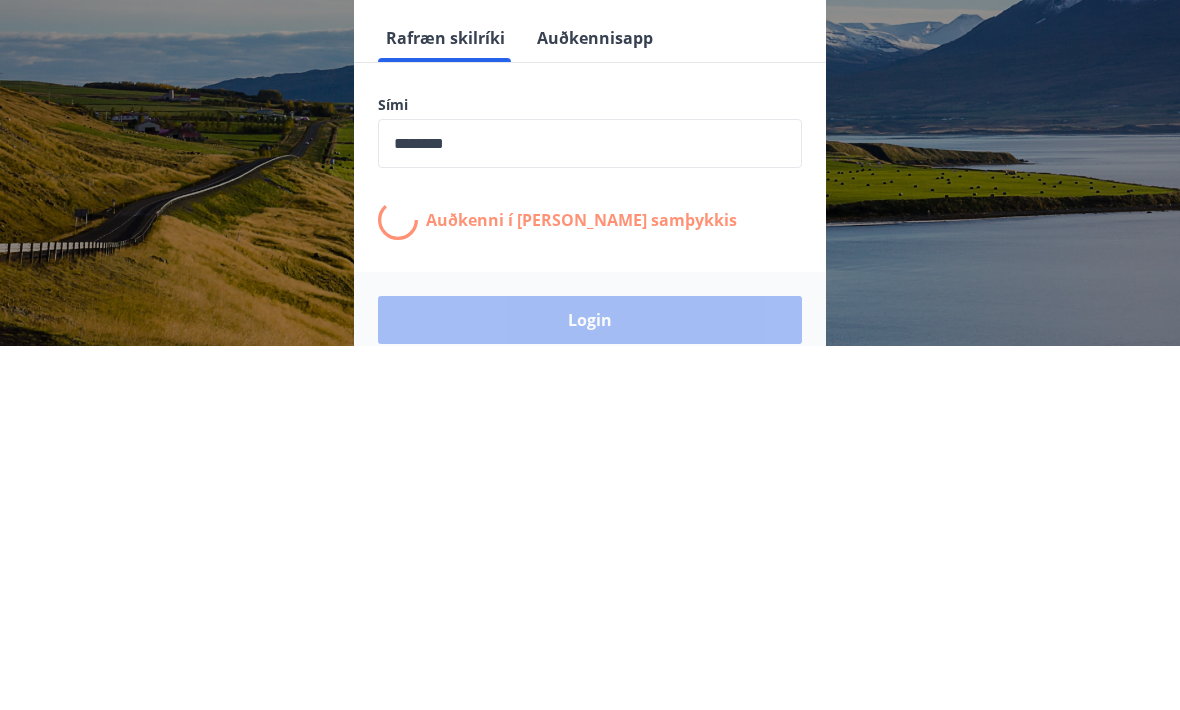 scroll, scrollTop: 311, scrollLeft: 0, axis: vertical 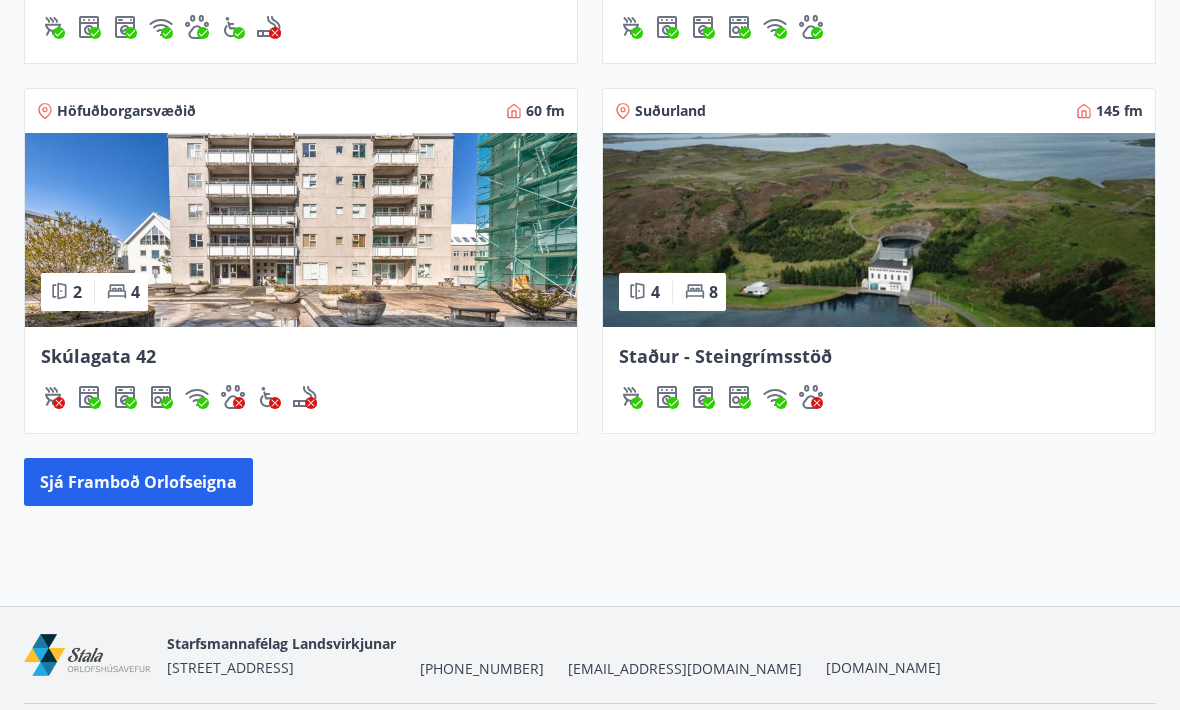 click on "Sjá framboð orlofseigna" at bounding box center [138, 483] 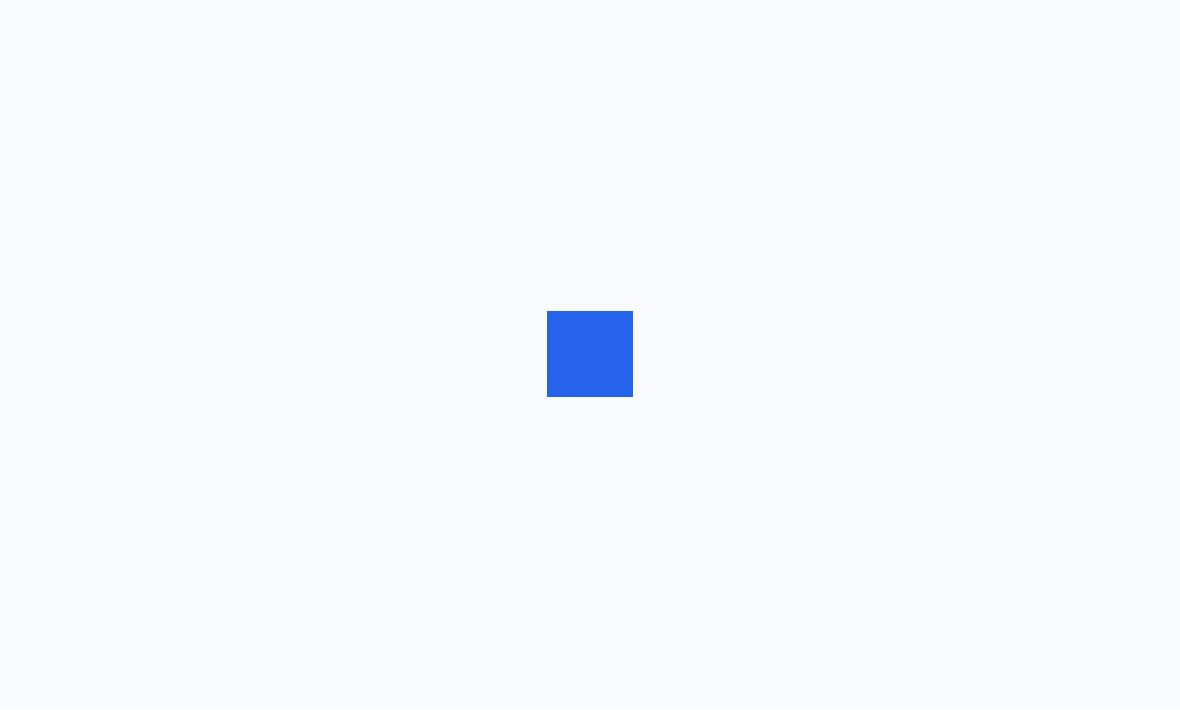 scroll, scrollTop: 1, scrollLeft: 0, axis: vertical 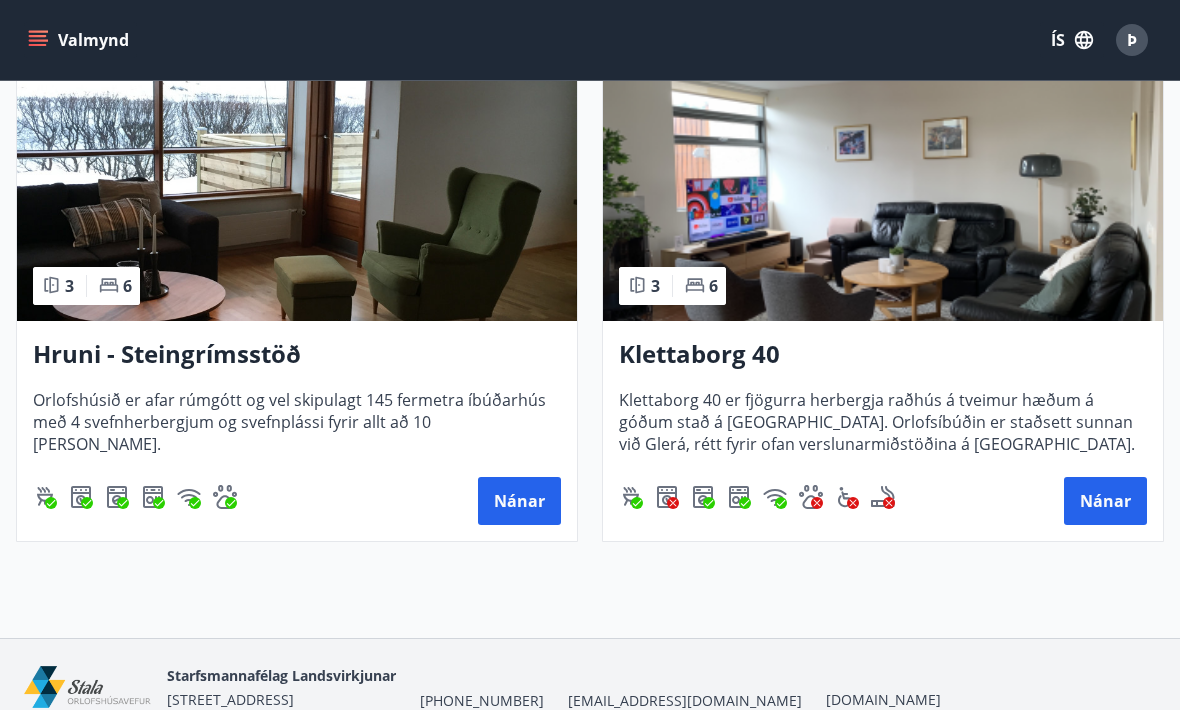 click on "Nánar" at bounding box center (1105, 501) 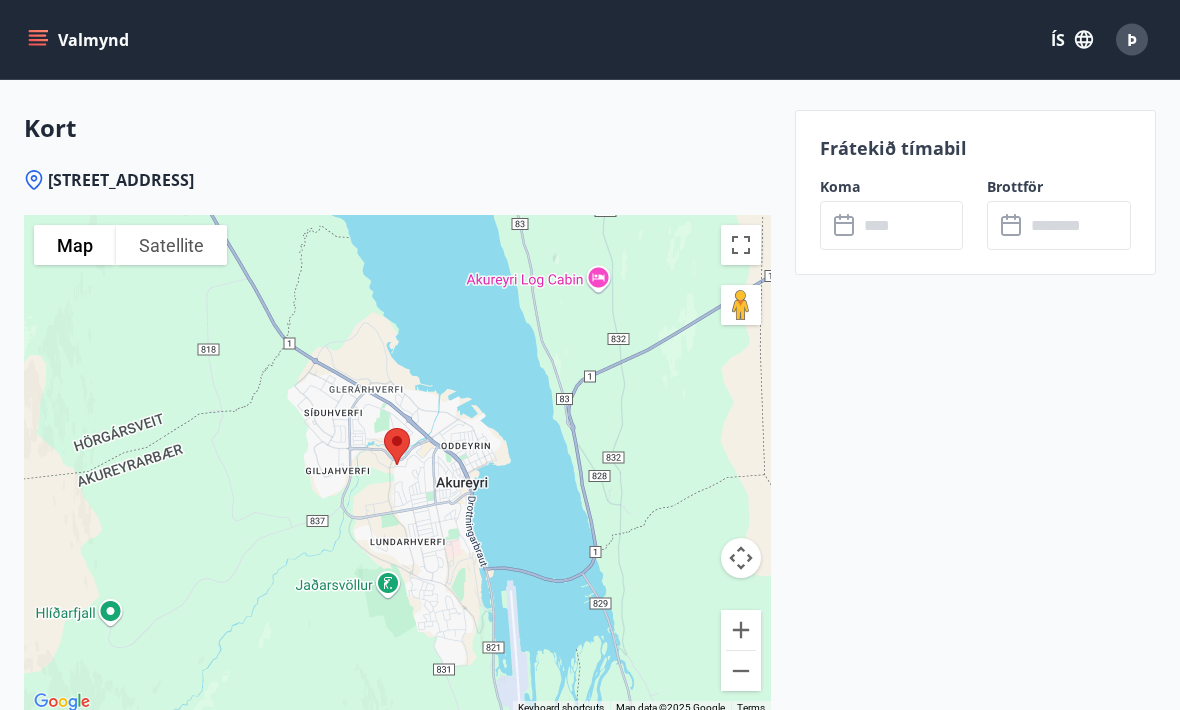 scroll, scrollTop: 2881, scrollLeft: 0, axis: vertical 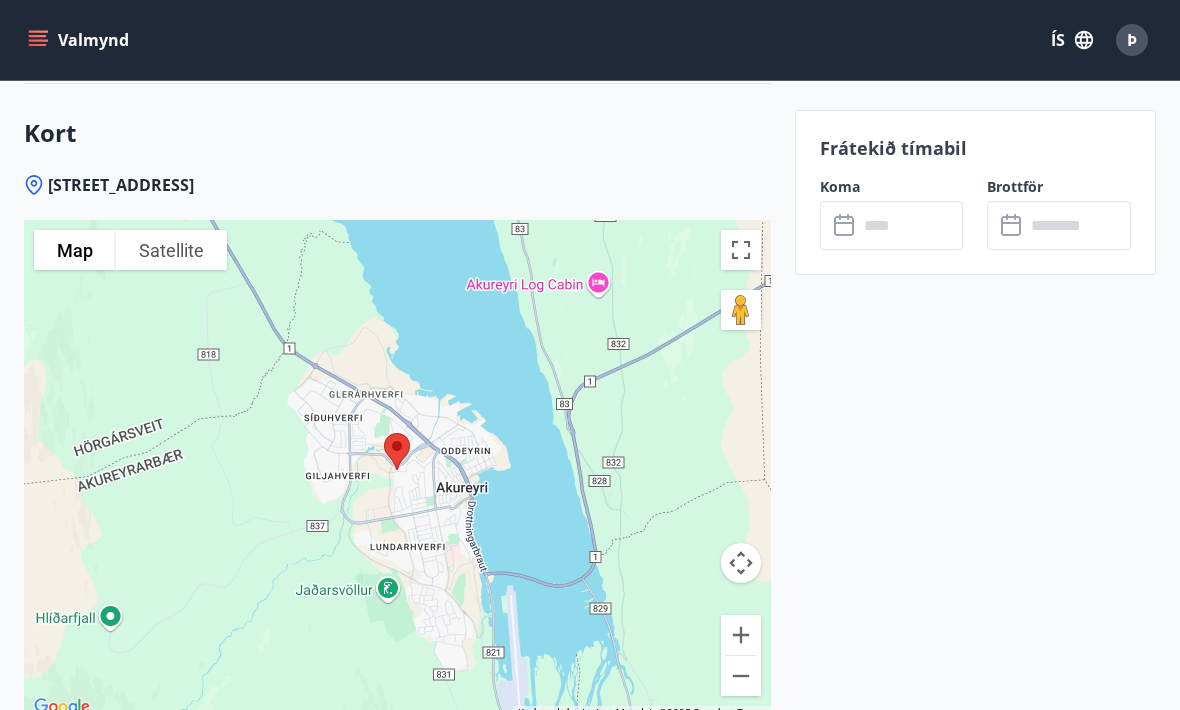 click at bounding box center (911, 225) 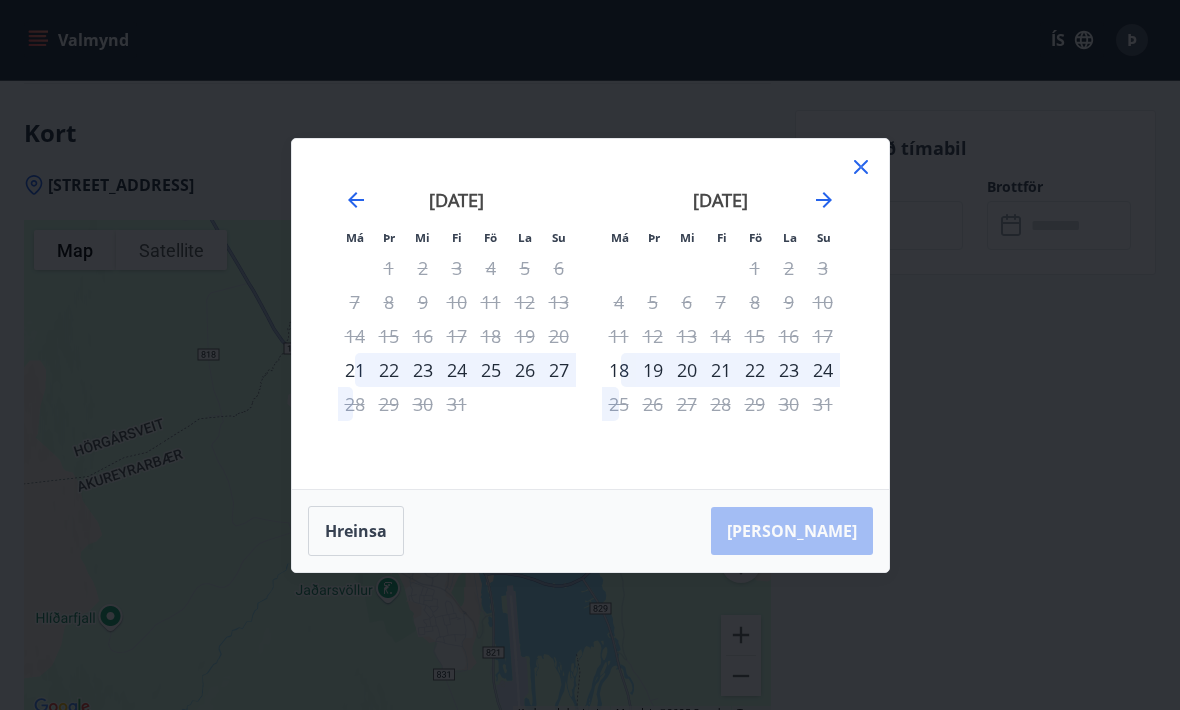 click 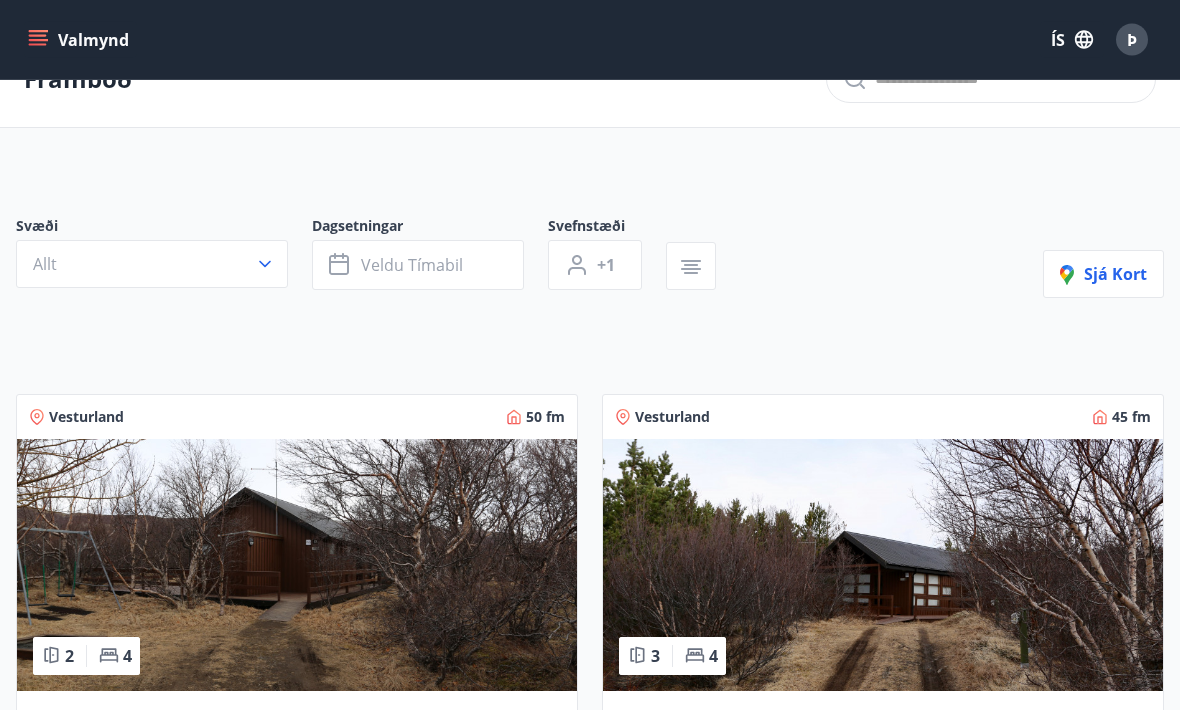 scroll, scrollTop: 0, scrollLeft: 0, axis: both 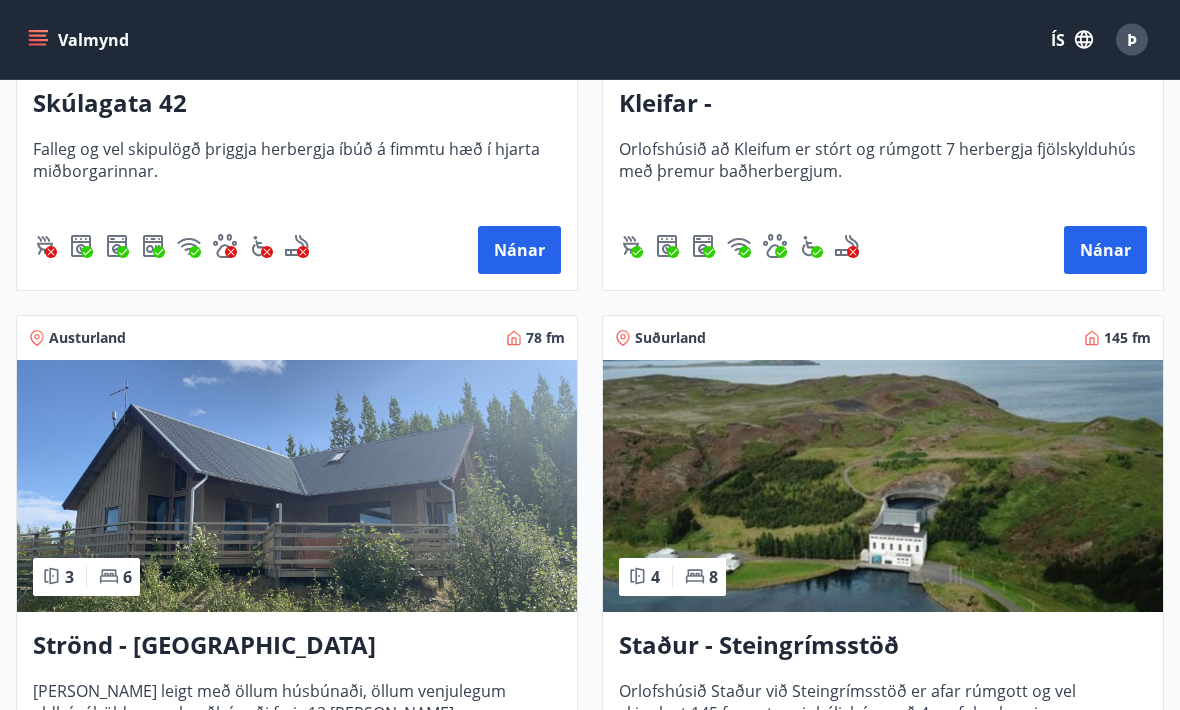 click at bounding box center (297, 487) 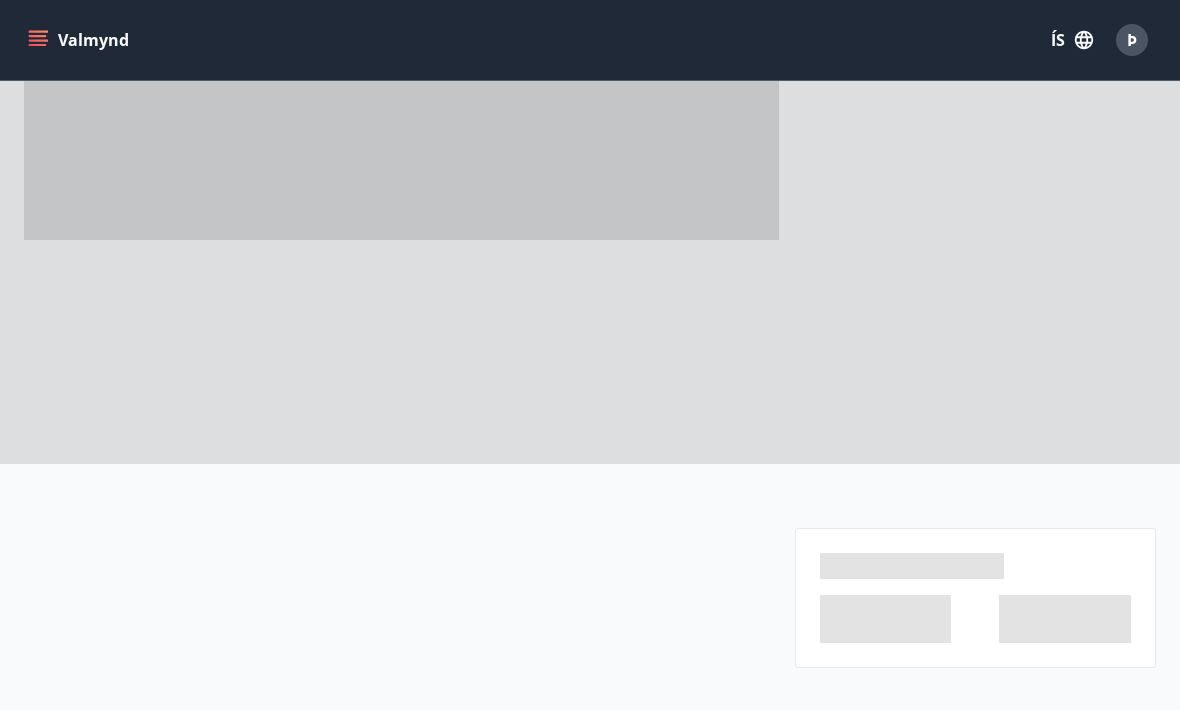 scroll, scrollTop: 0, scrollLeft: 0, axis: both 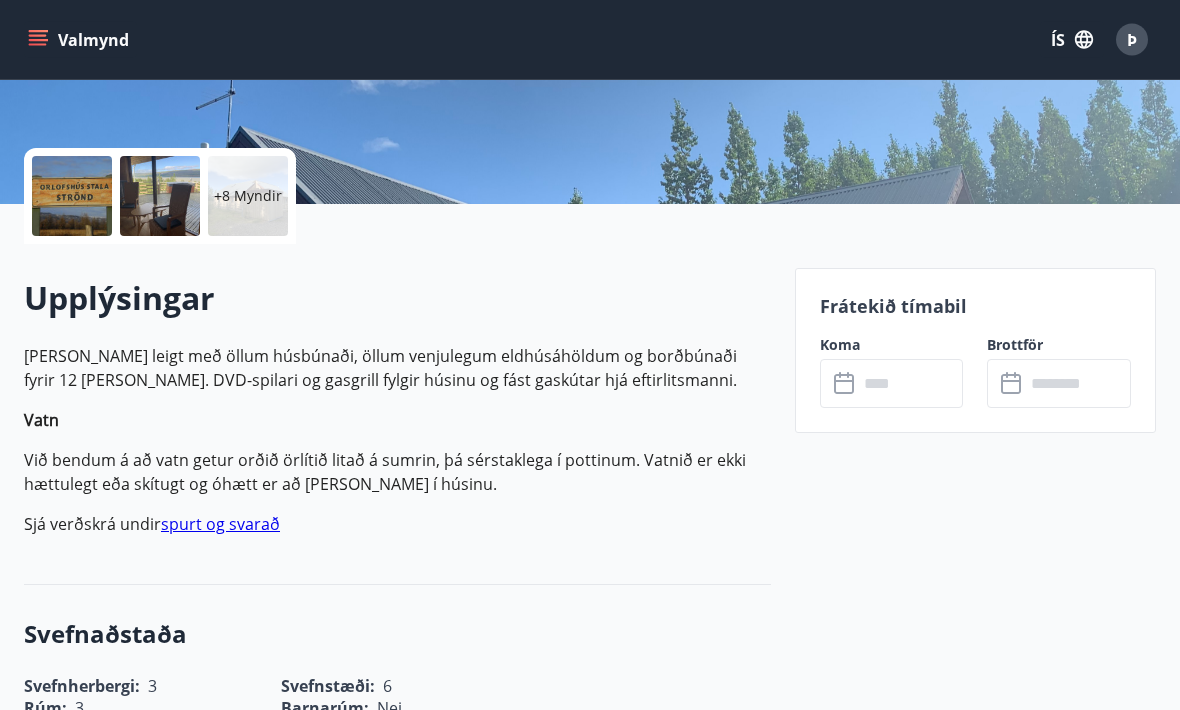click at bounding box center (911, 384) 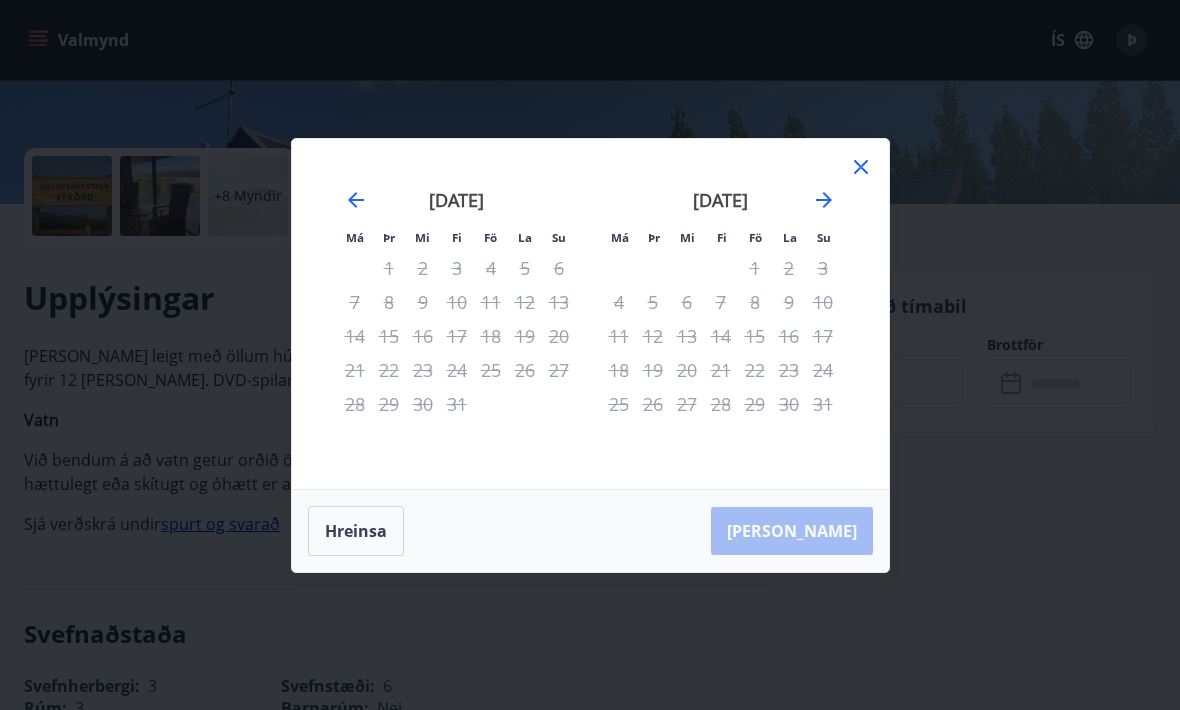 click 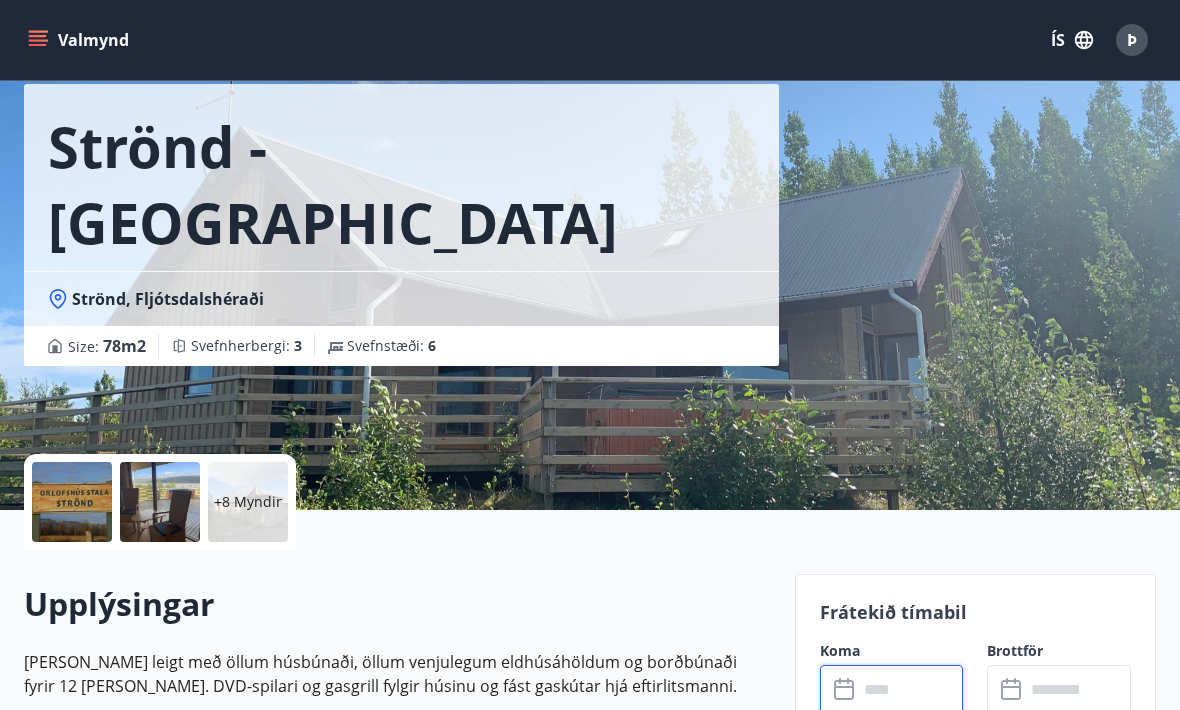 scroll, scrollTop: 0, scrollLeft: 0, axis: both 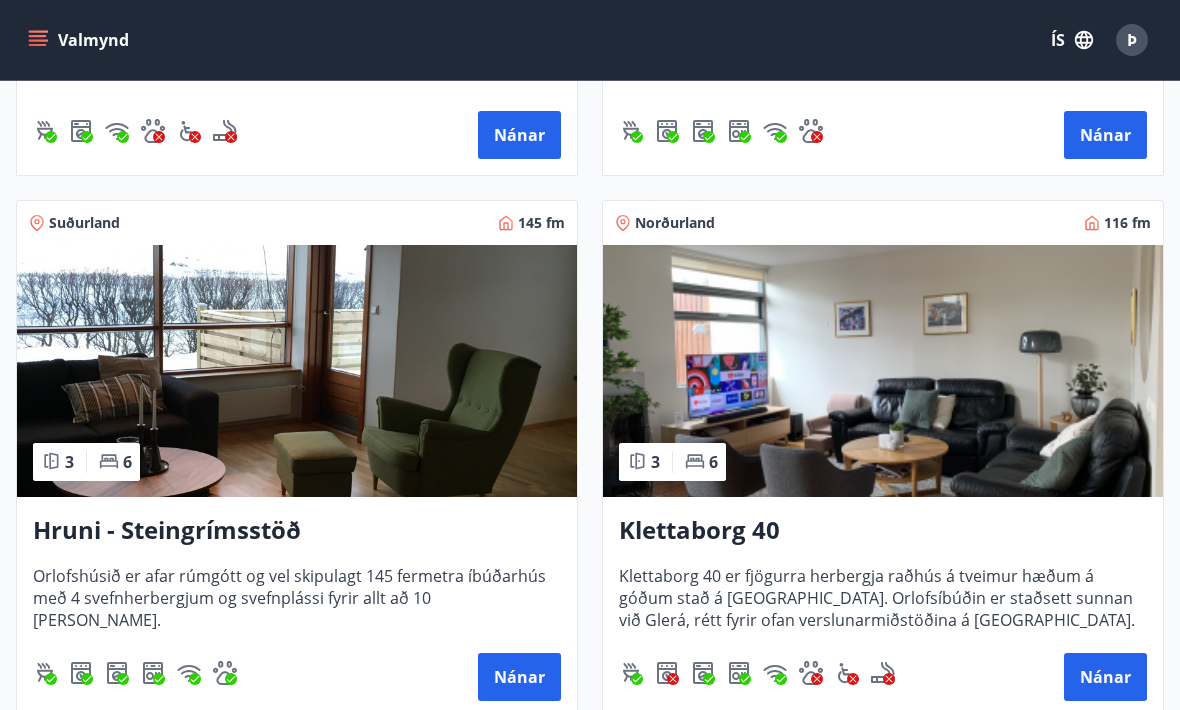 click at bounding box center (883, 371) 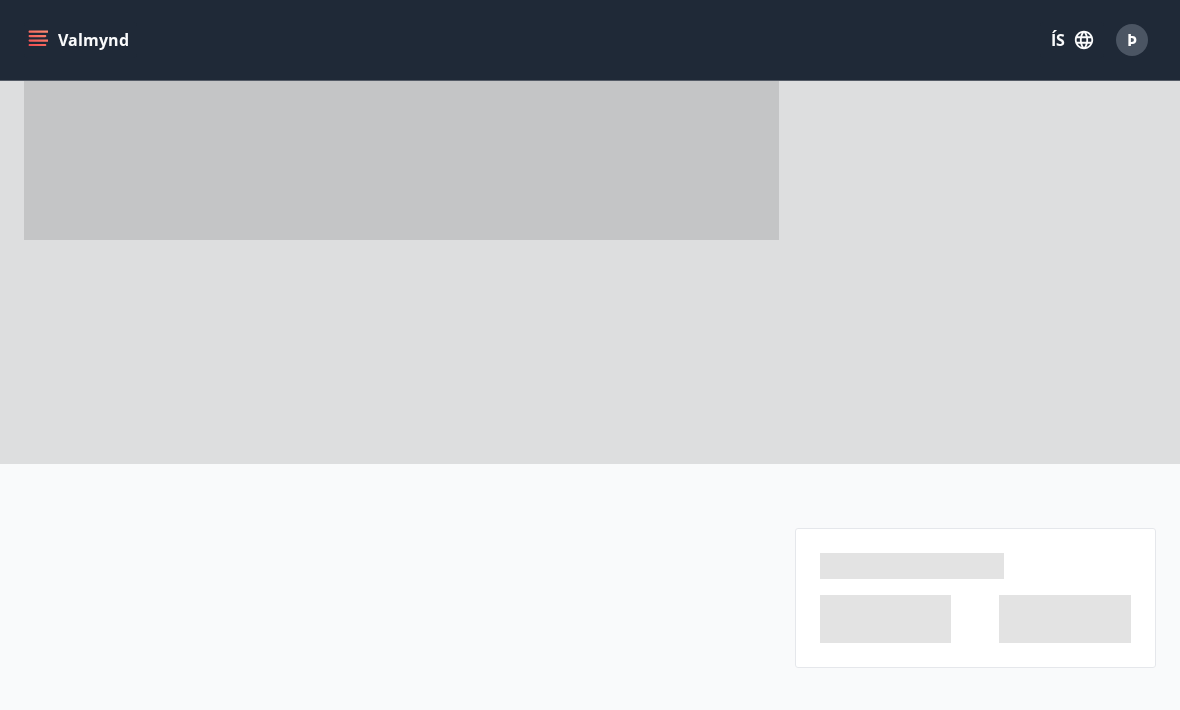scroll, scrollTop: 0, scrollLeft: 0, axis: both 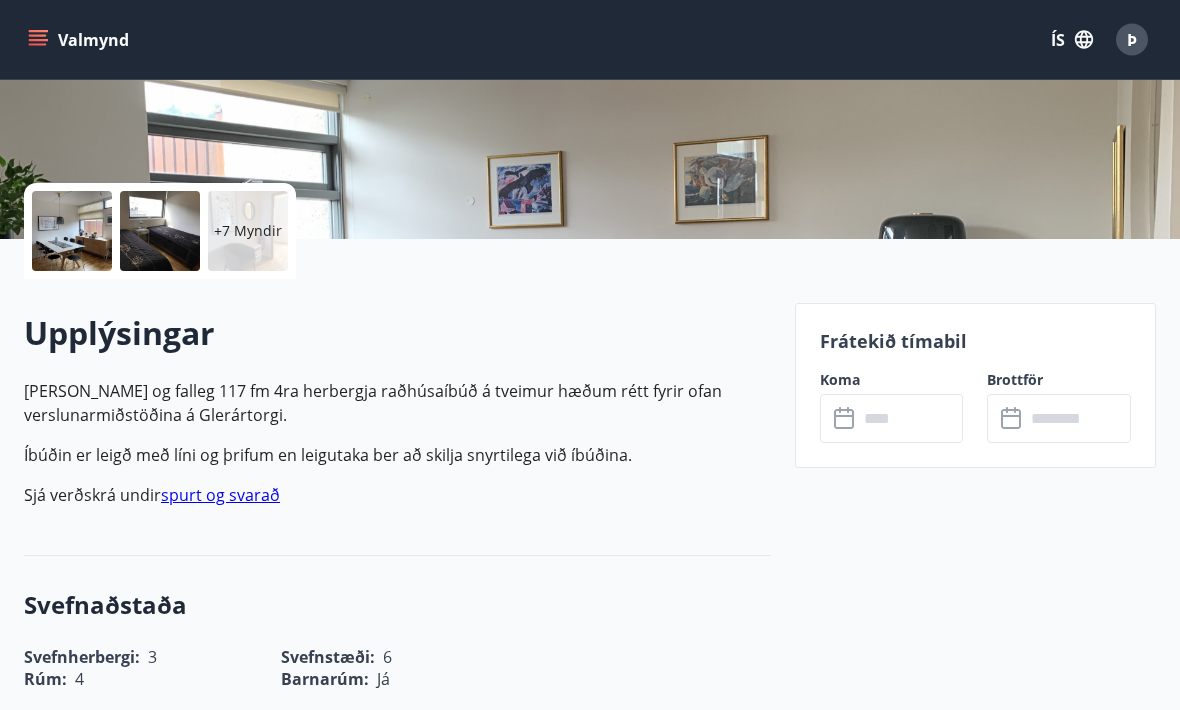 click at bounding box center (911, 419) 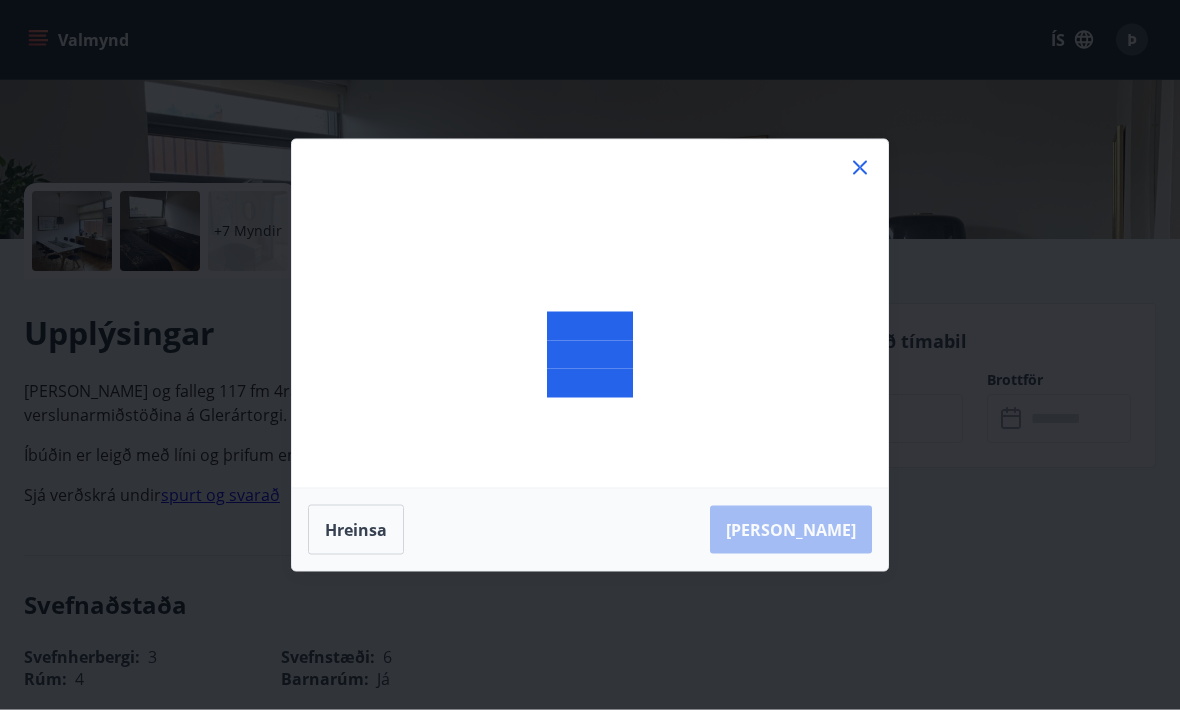 scroll, scrollTop: 361, scrollLeft: 0, axis: vertical 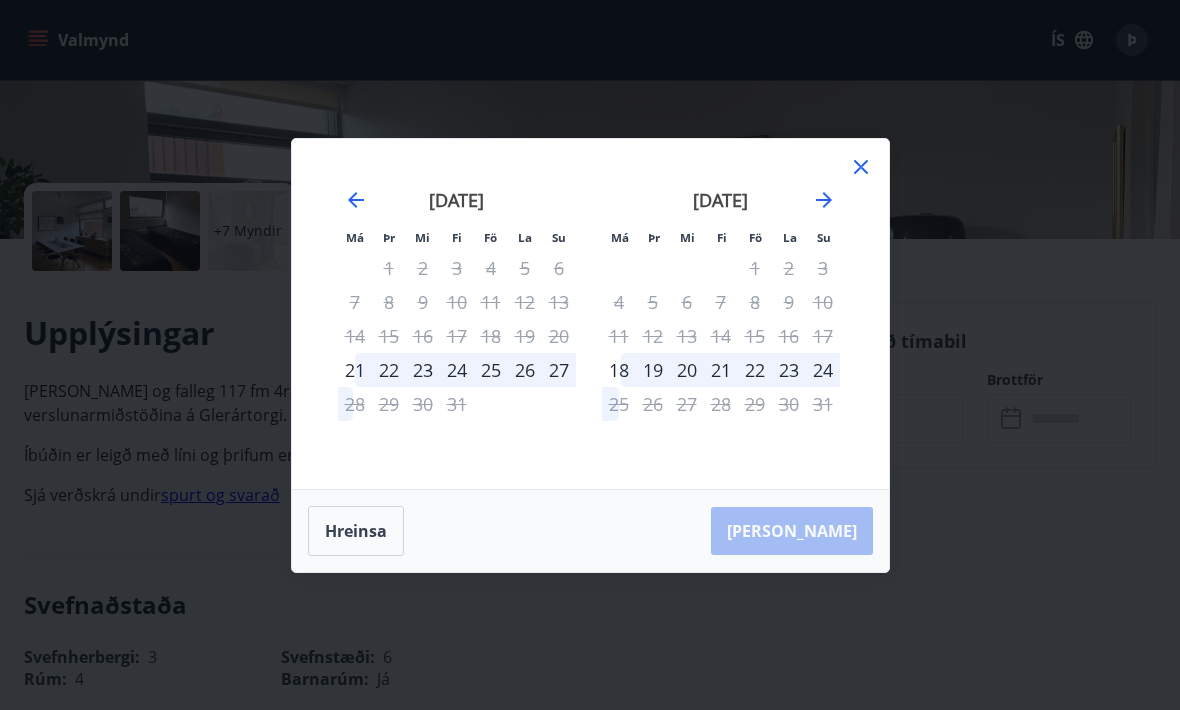 click on "21" at bounding box center [355, 370] 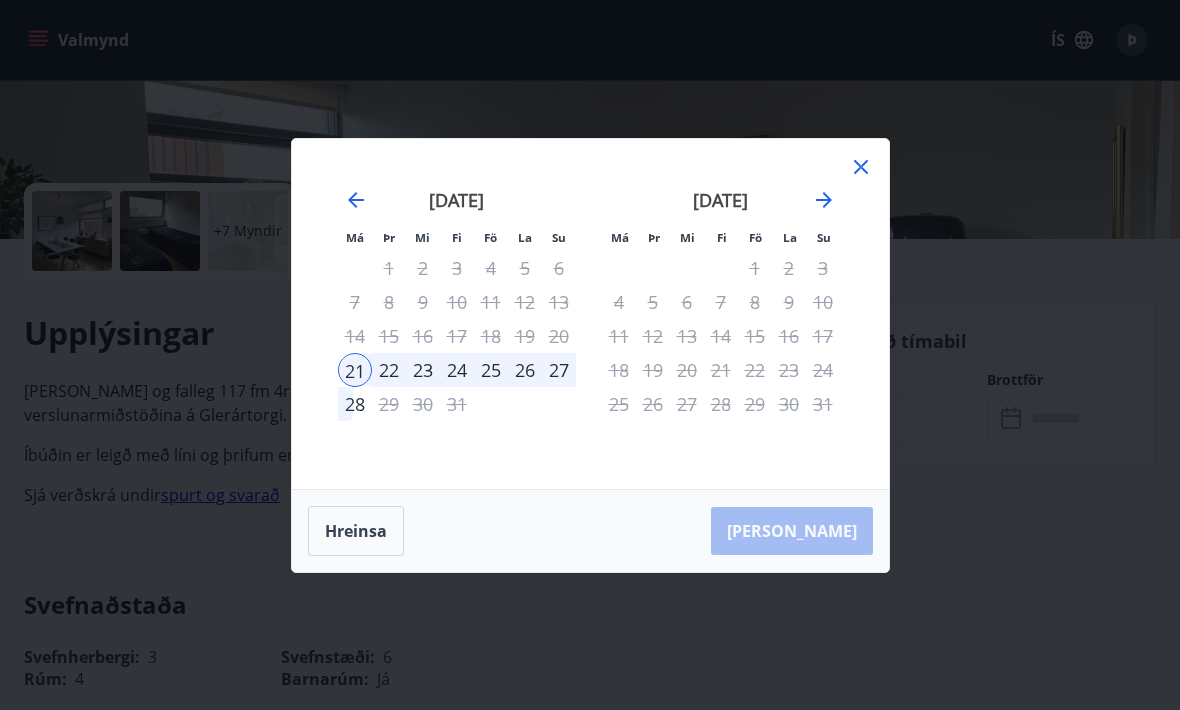 click on "22" at bounding box center (389, 370) 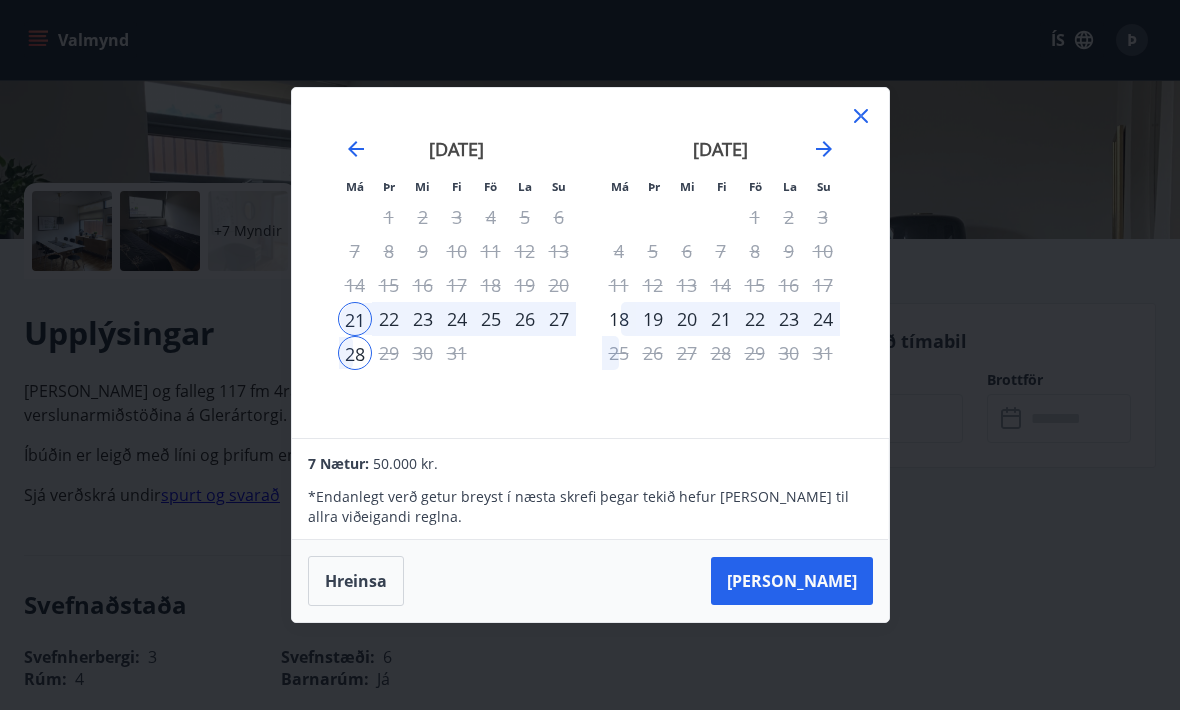 click 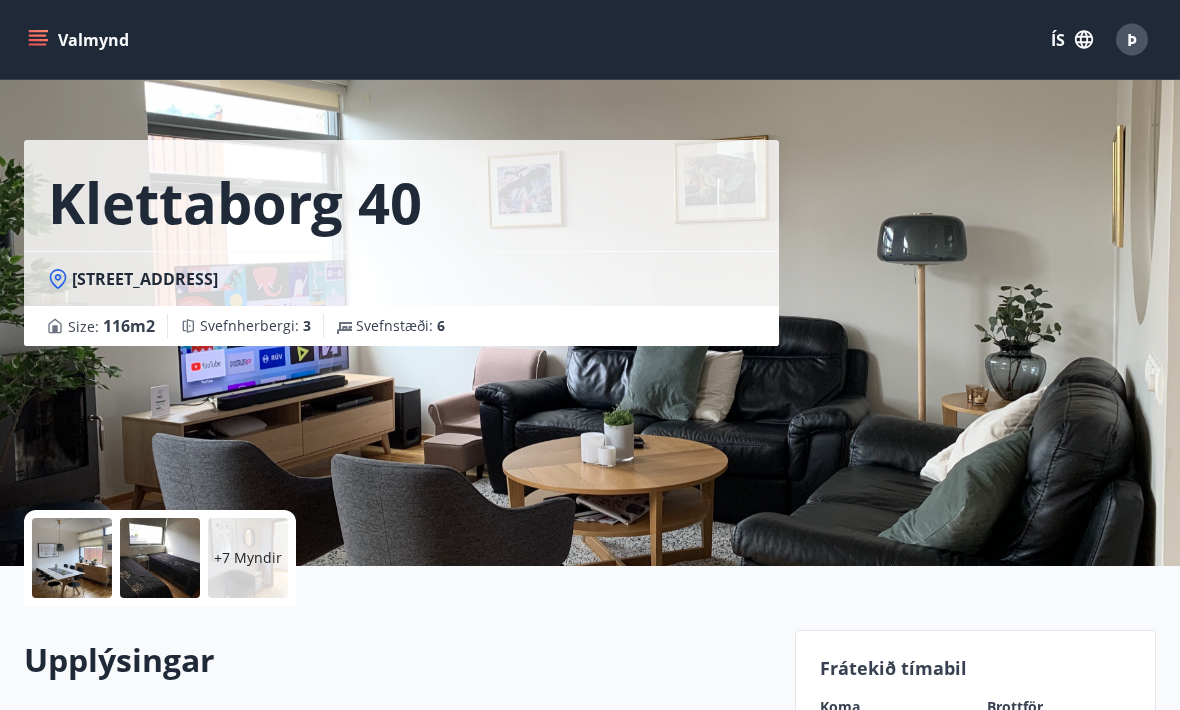 scroll, scrollTop: 0, scrollLeft: 0, axis: both 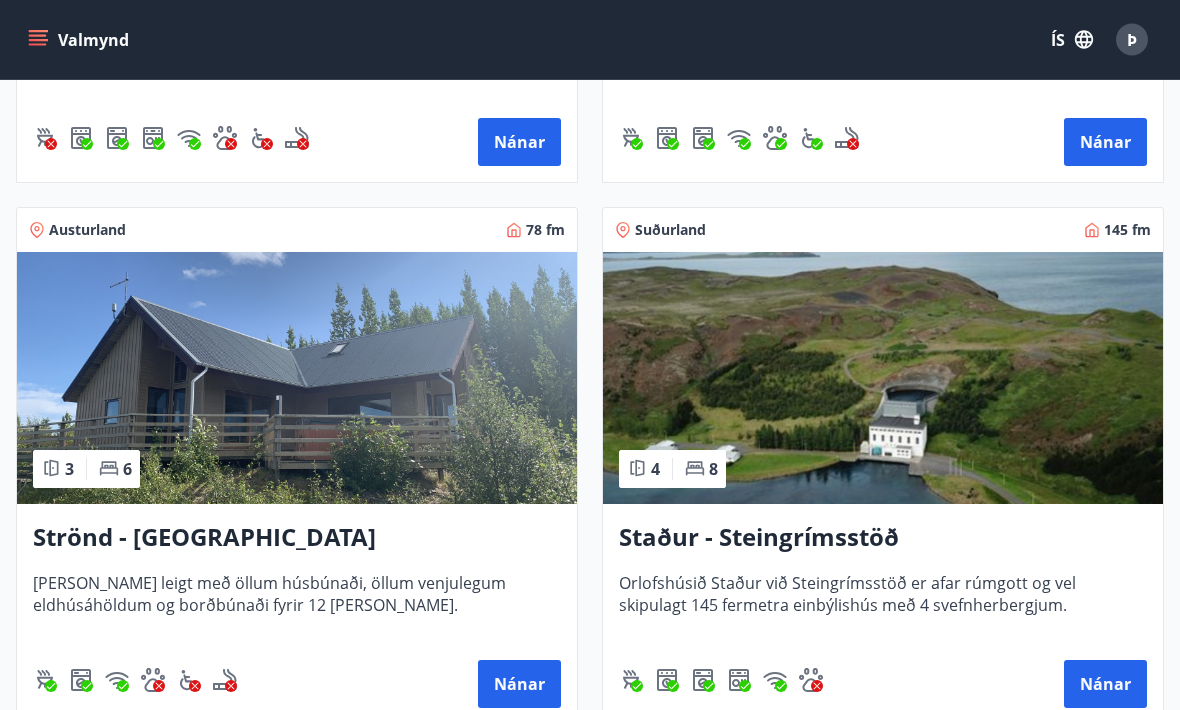 click at bounding box center [297, 379] 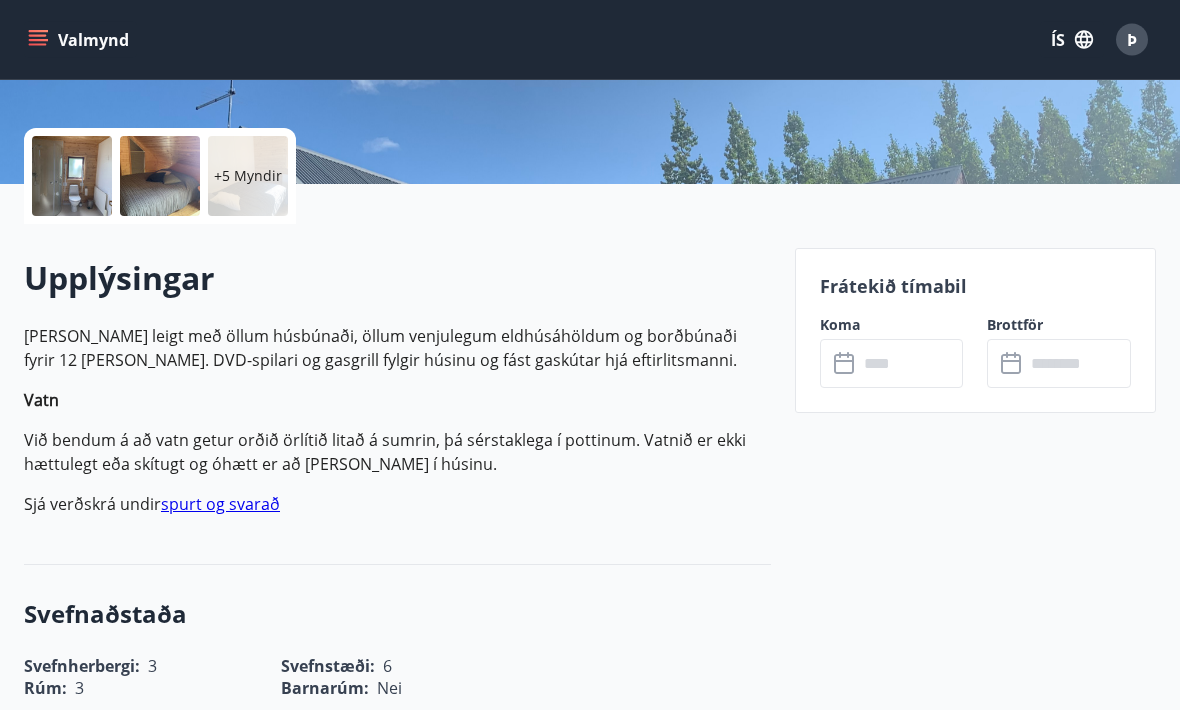 scroll, scrollTop: 412, scrollLeft: 0, axis: vertical 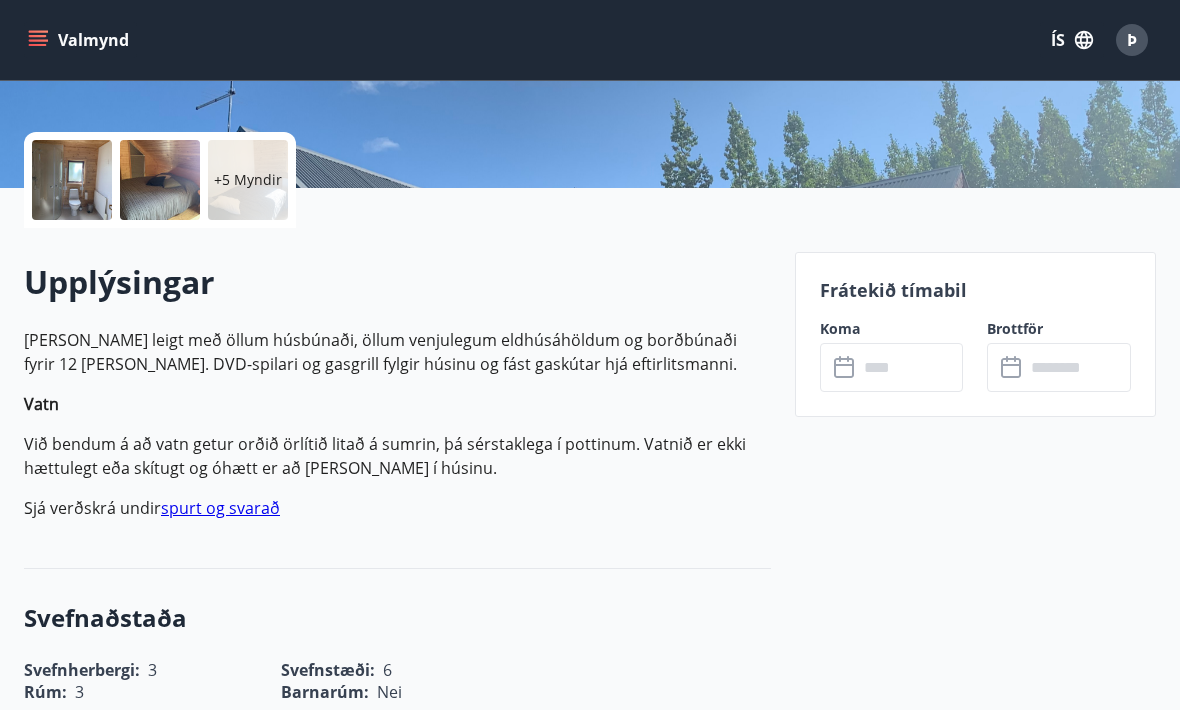 click at bounding box center [911, 367] 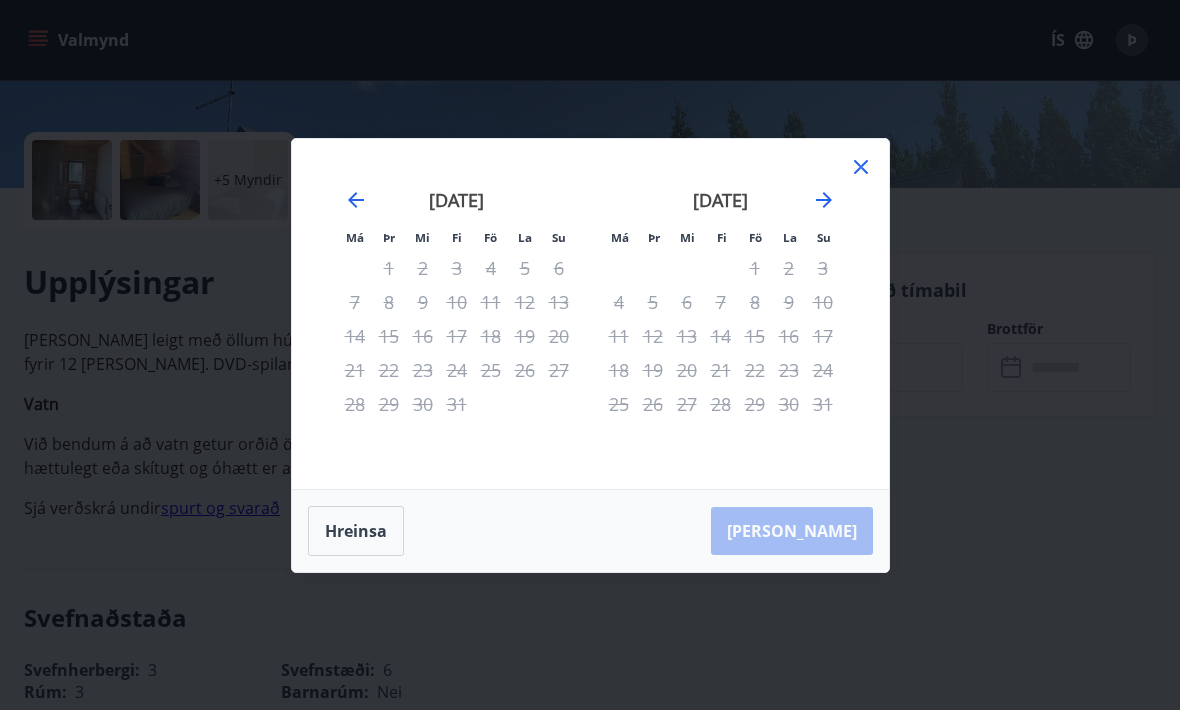click 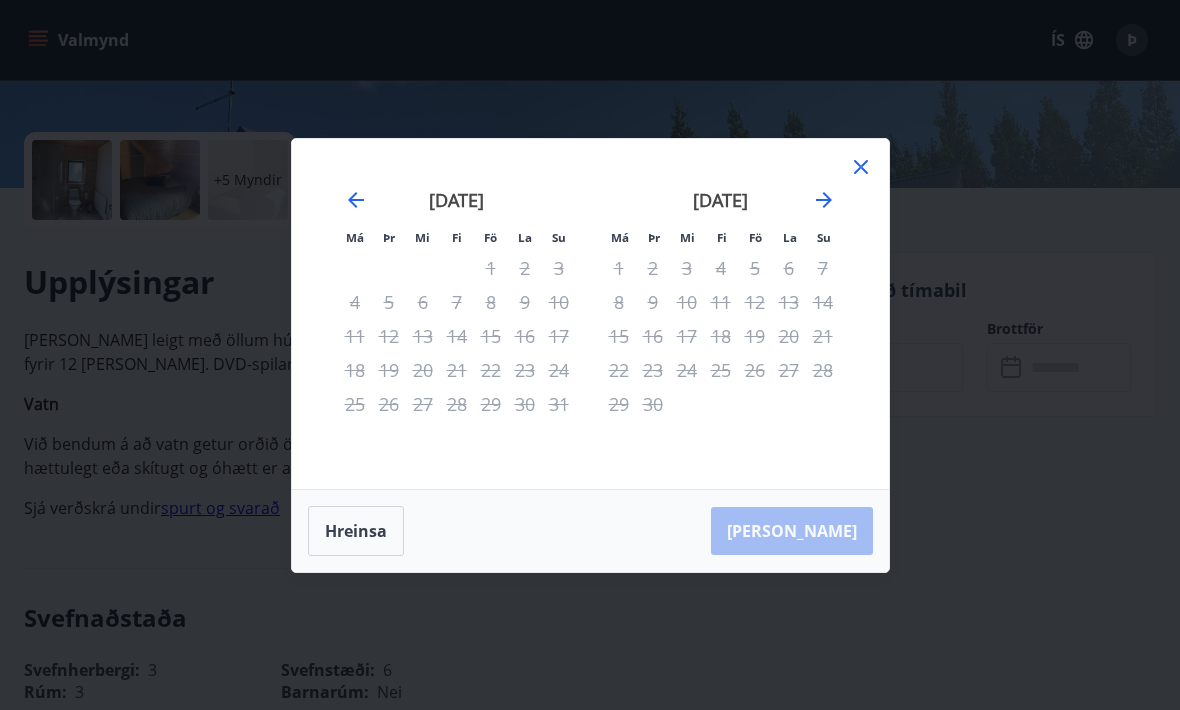click 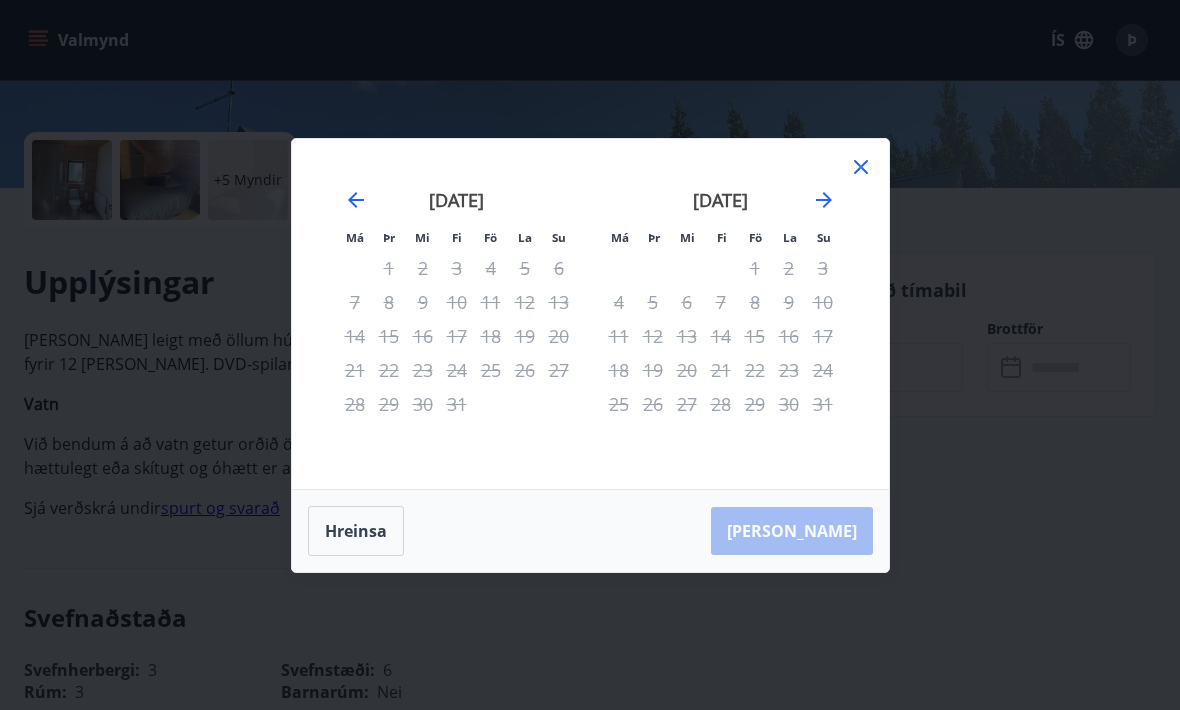 click 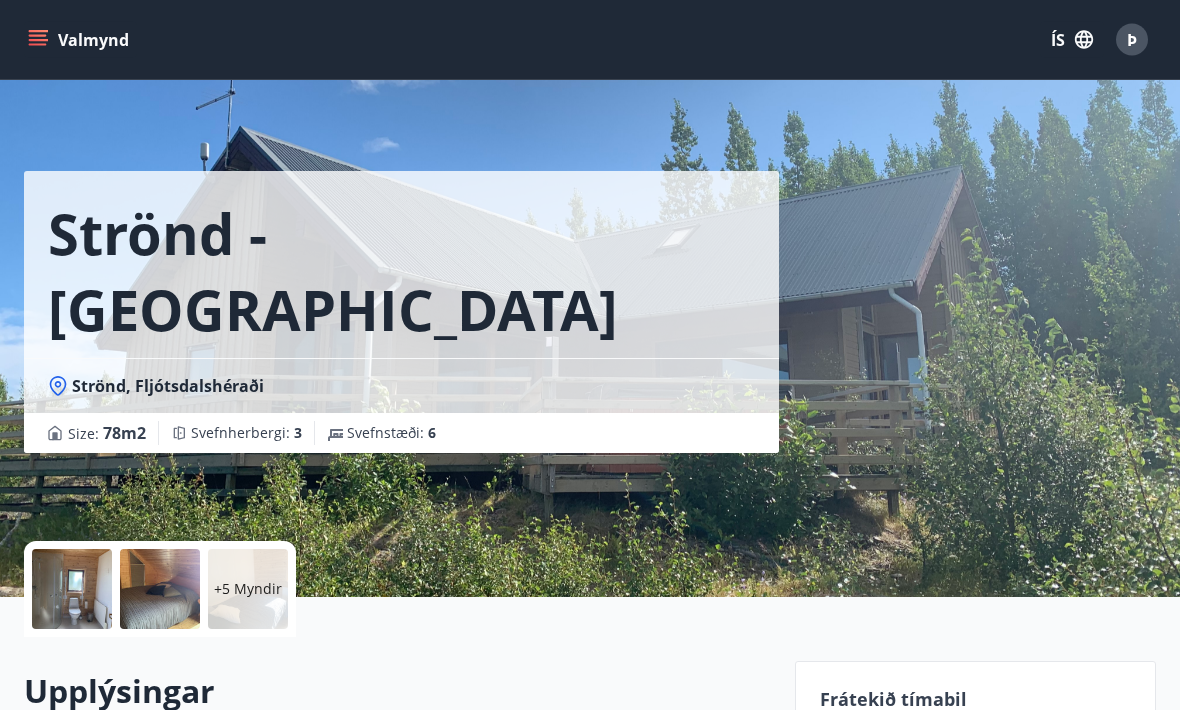scroll, scrollTop: 0, scrollLeft: 0, axis: both 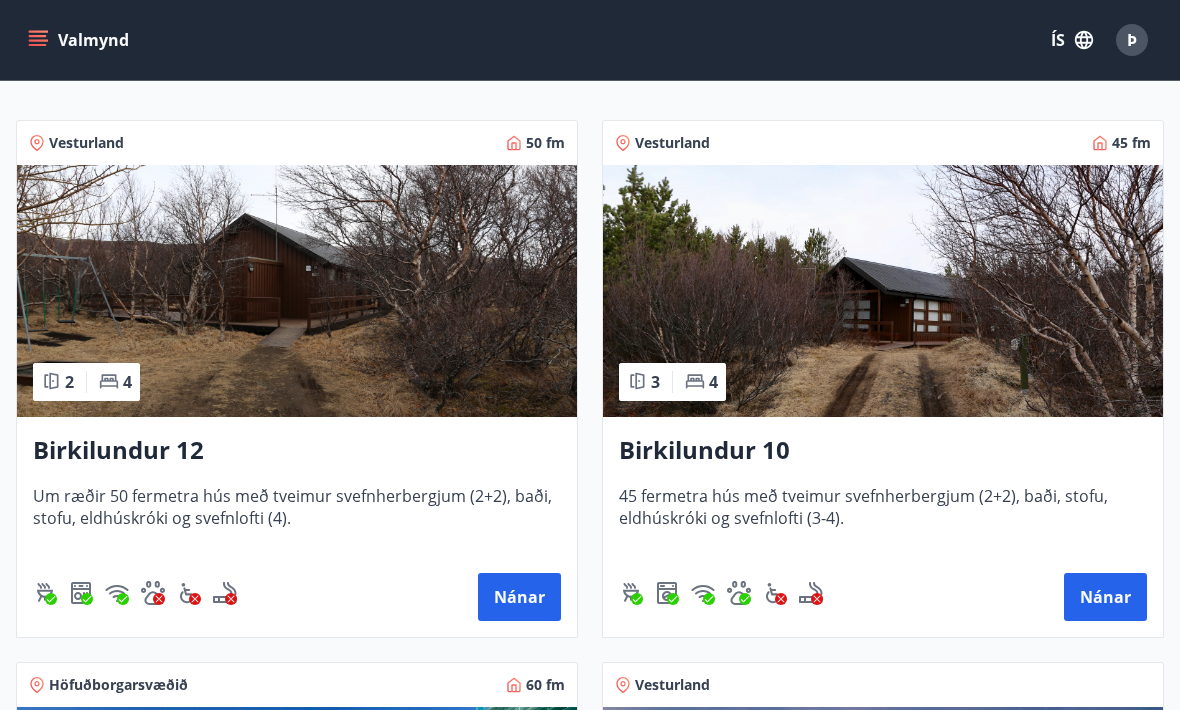 click on "Nánar" at bounding box center [519, 597] 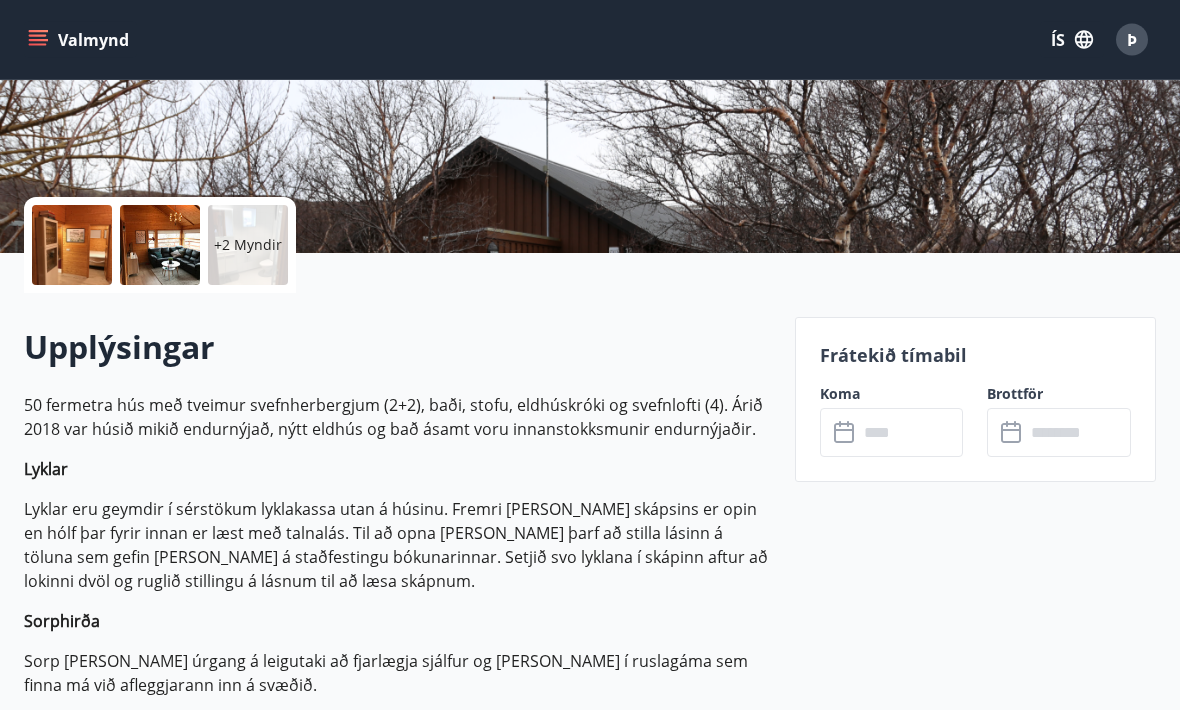 scroll, scrollTop: 347, scrollLeft: 0, axis: vertical 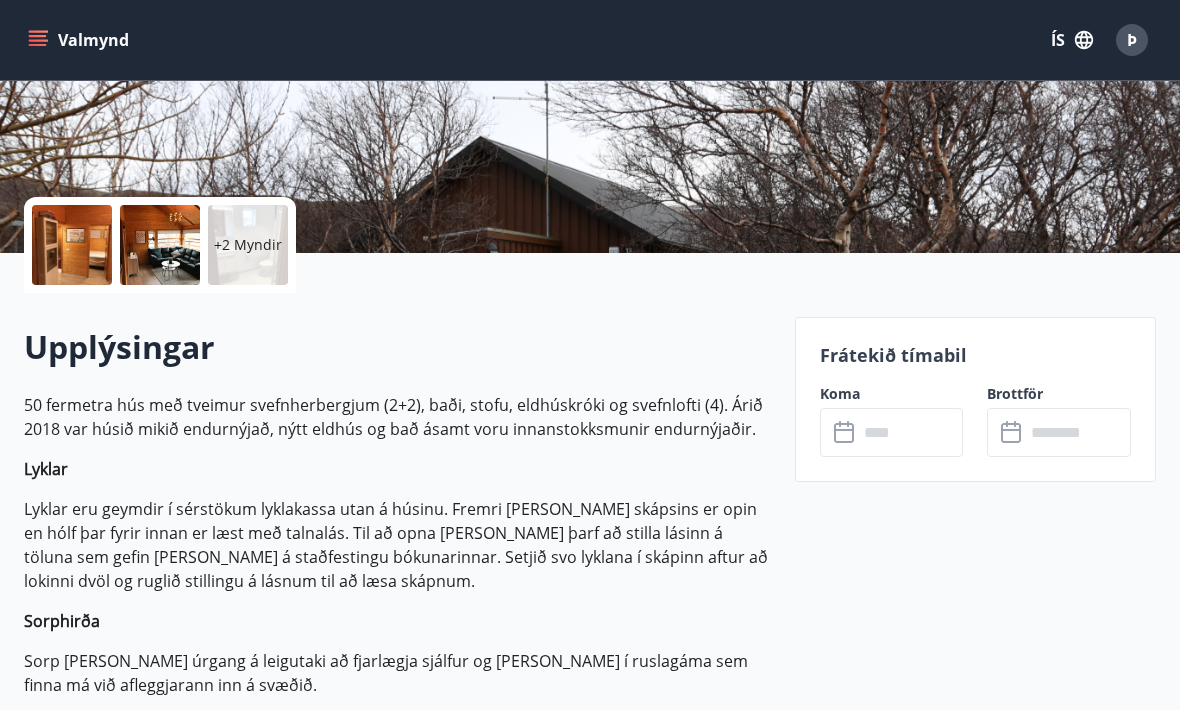 click at bounding box center (911, 432) 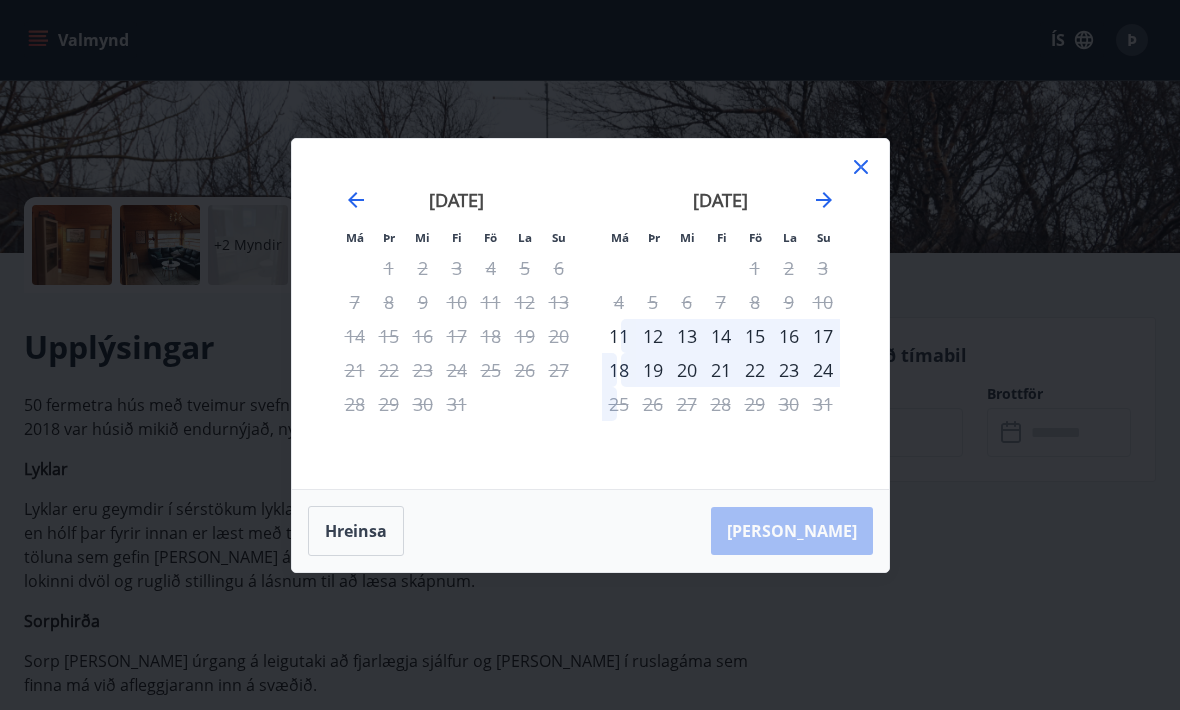 click 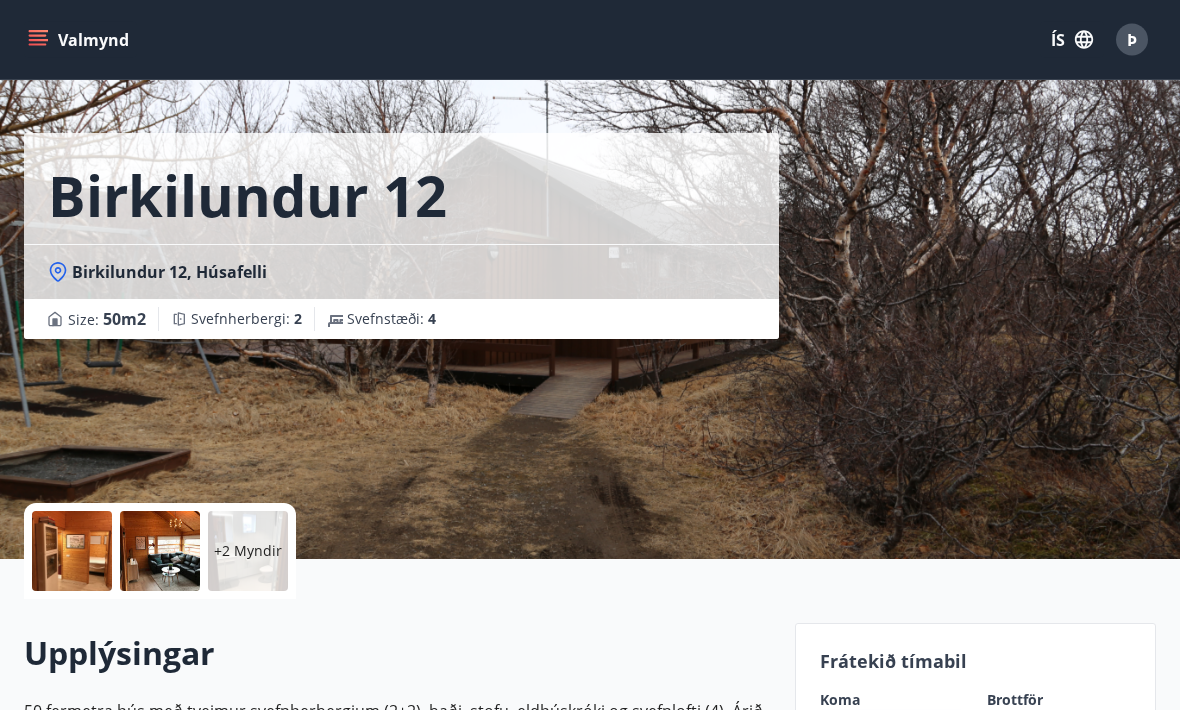 scroll, scrollTop: 0, scrollLeft: 0, axis: both 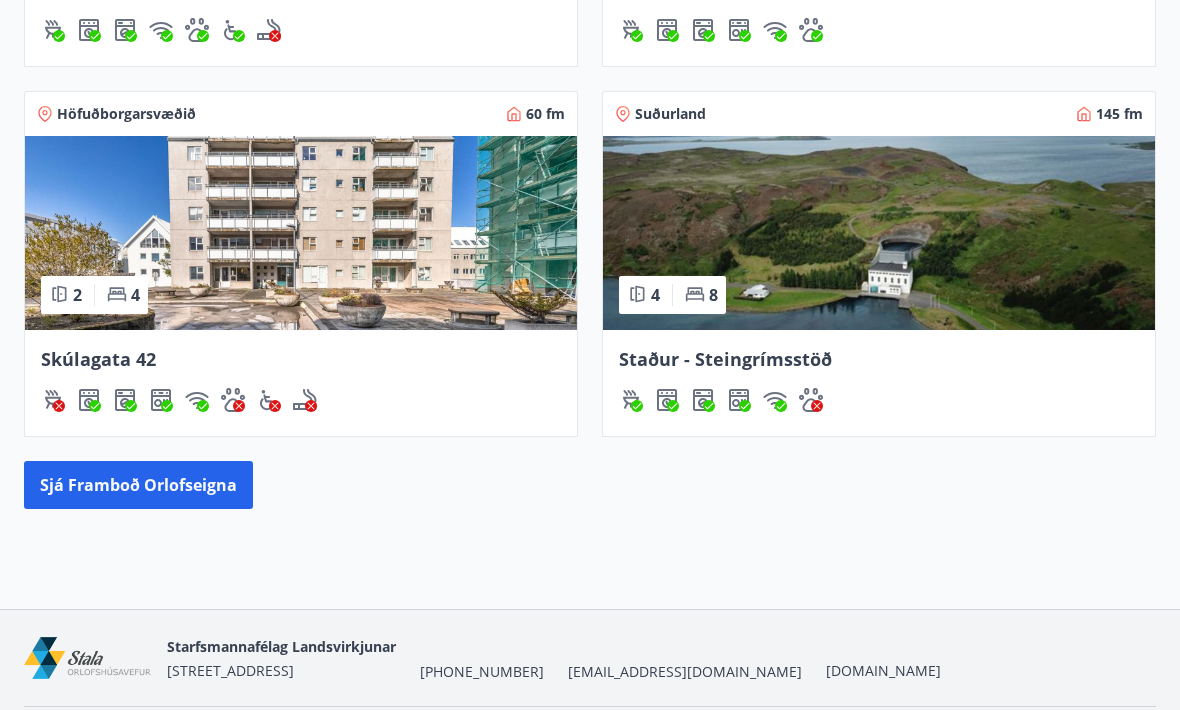 click on "Sjá framboð orlofseigna" at bounding box center (138, 486) 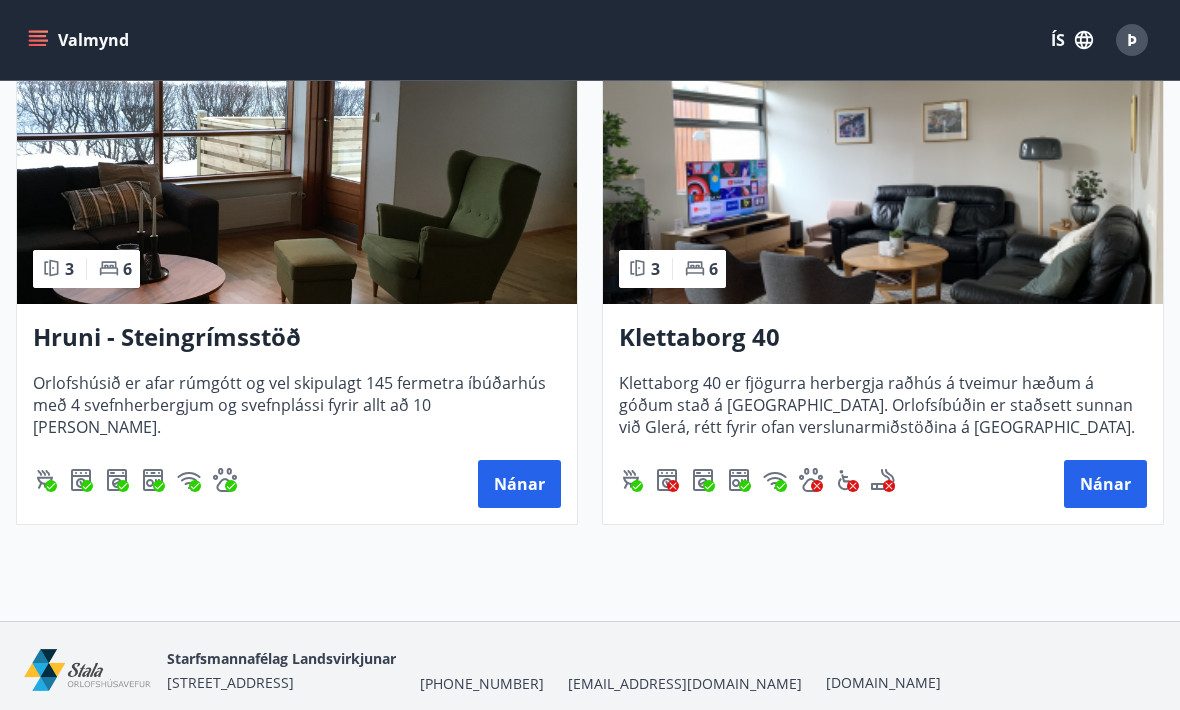 scroll, scrollTop: 2068, scrollLeft: 0, axis: vertical 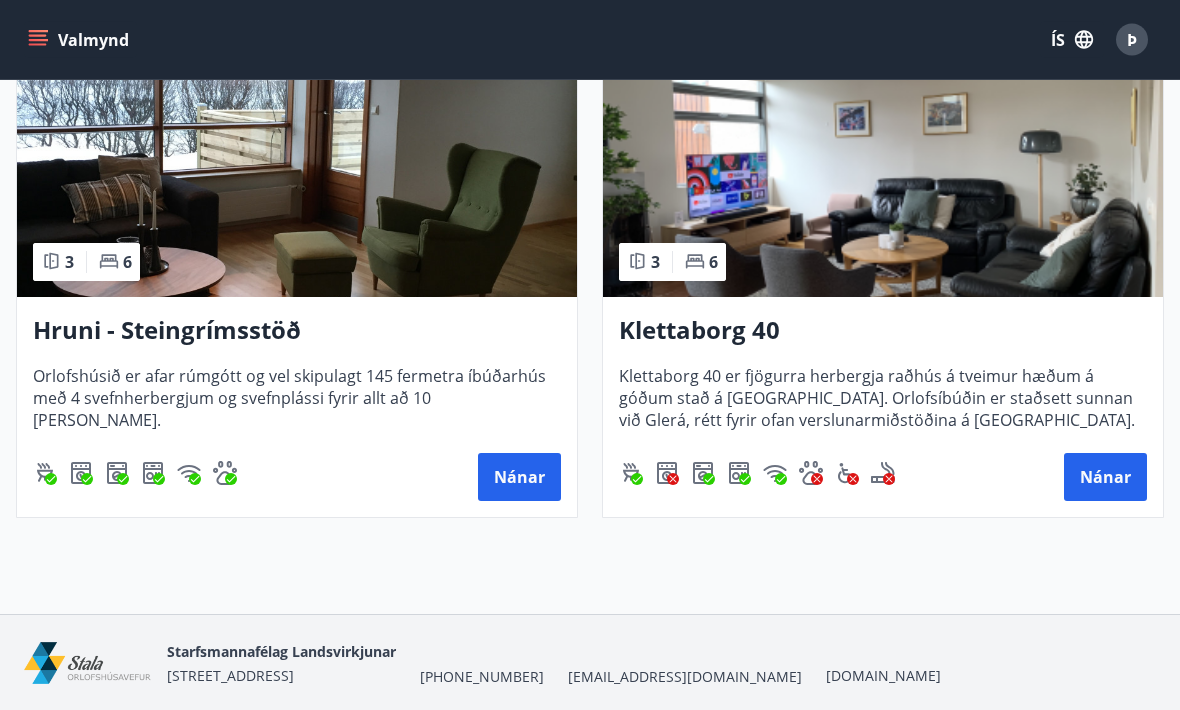 click at bounding box center [883, 172] 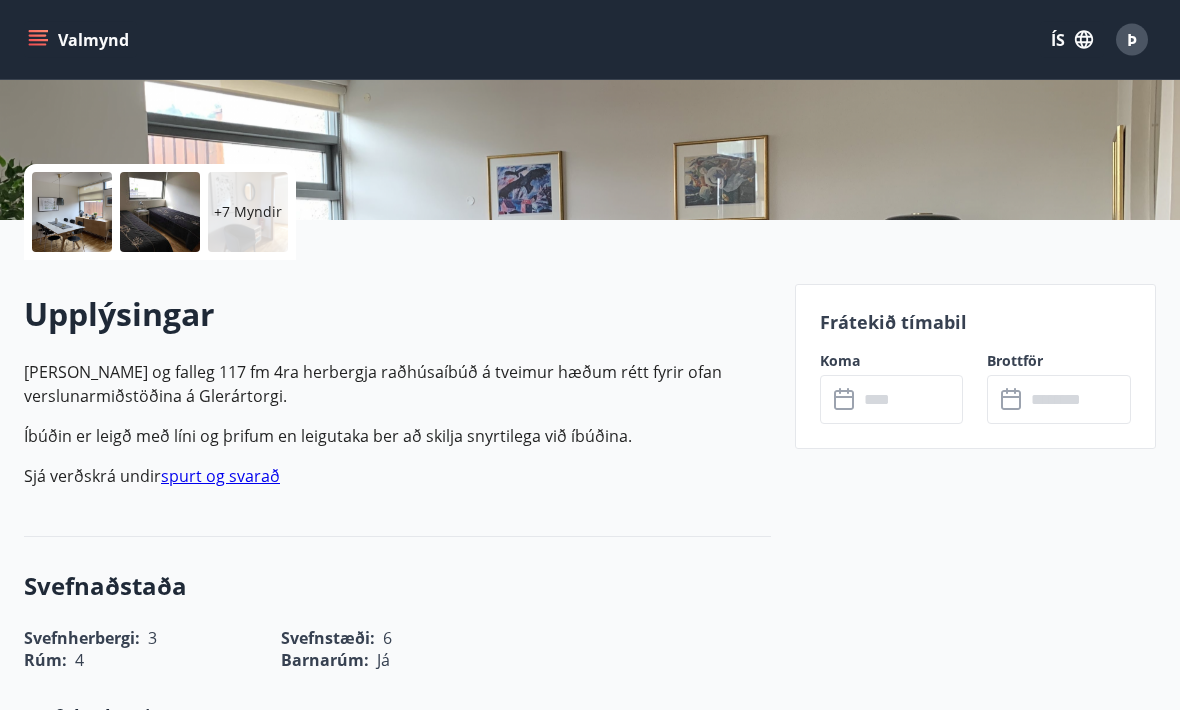 scroll, scrollTop: 379, scrollLeft: 0, axis: vertical 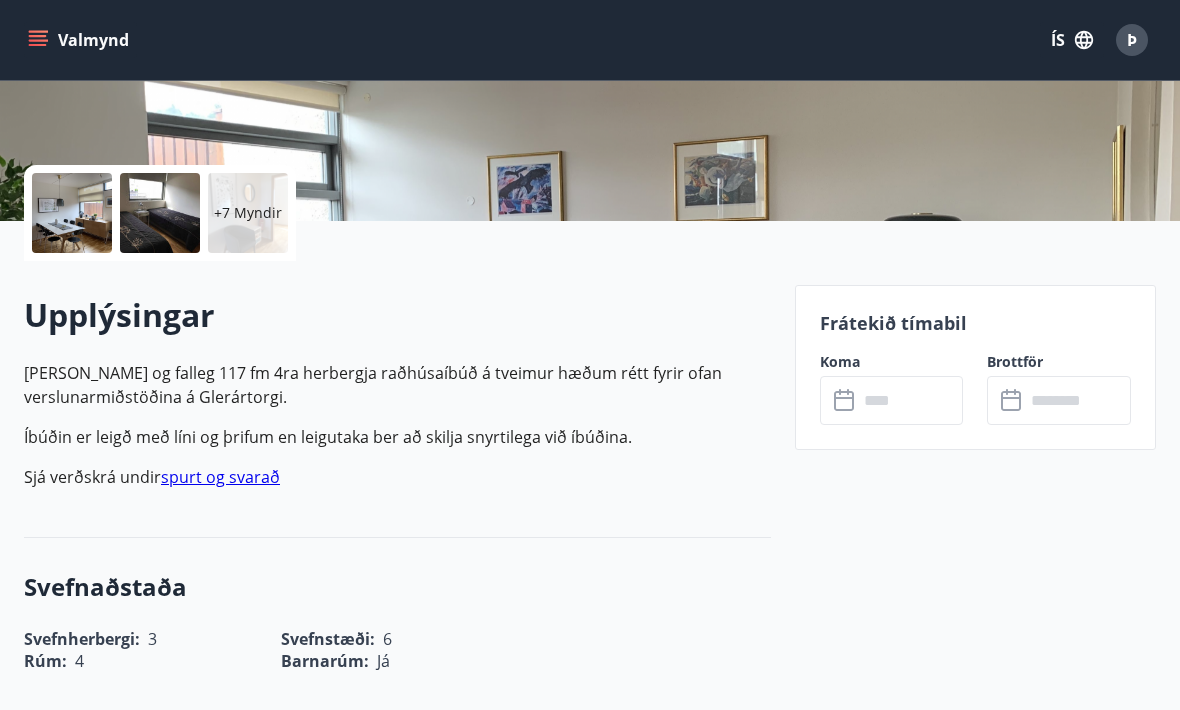 click at bounding box center [911, 400] 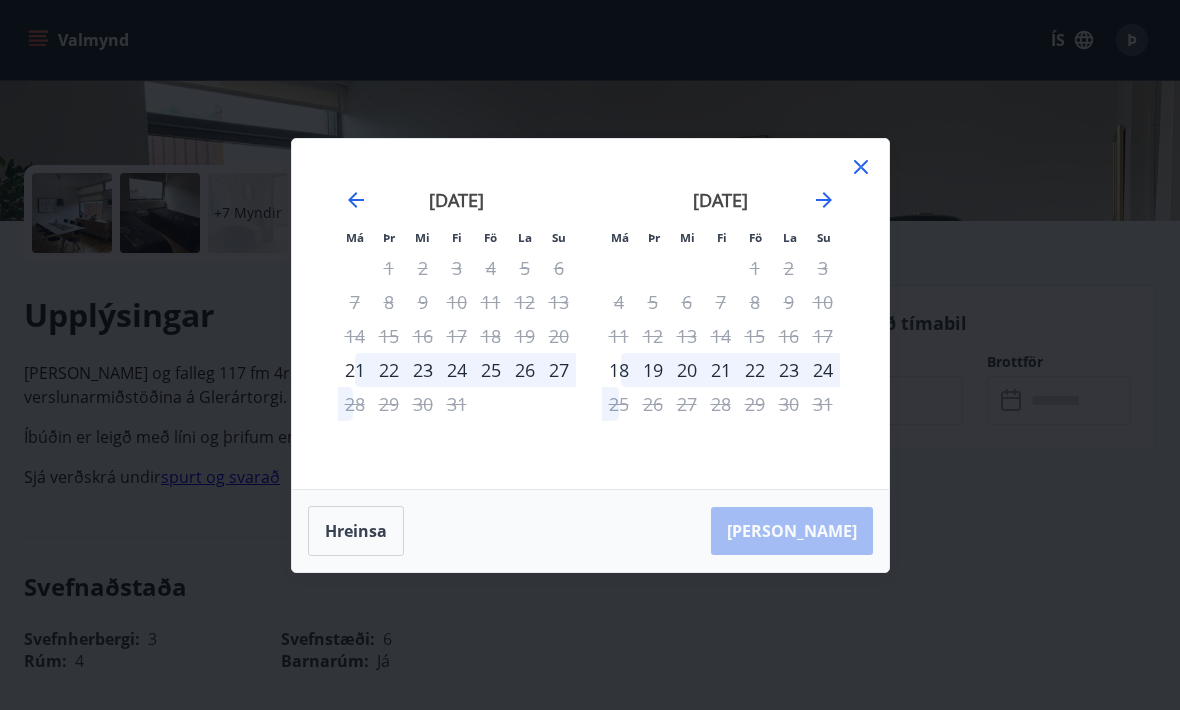 click on "Hreinsa" at bounding box center (356, 531) 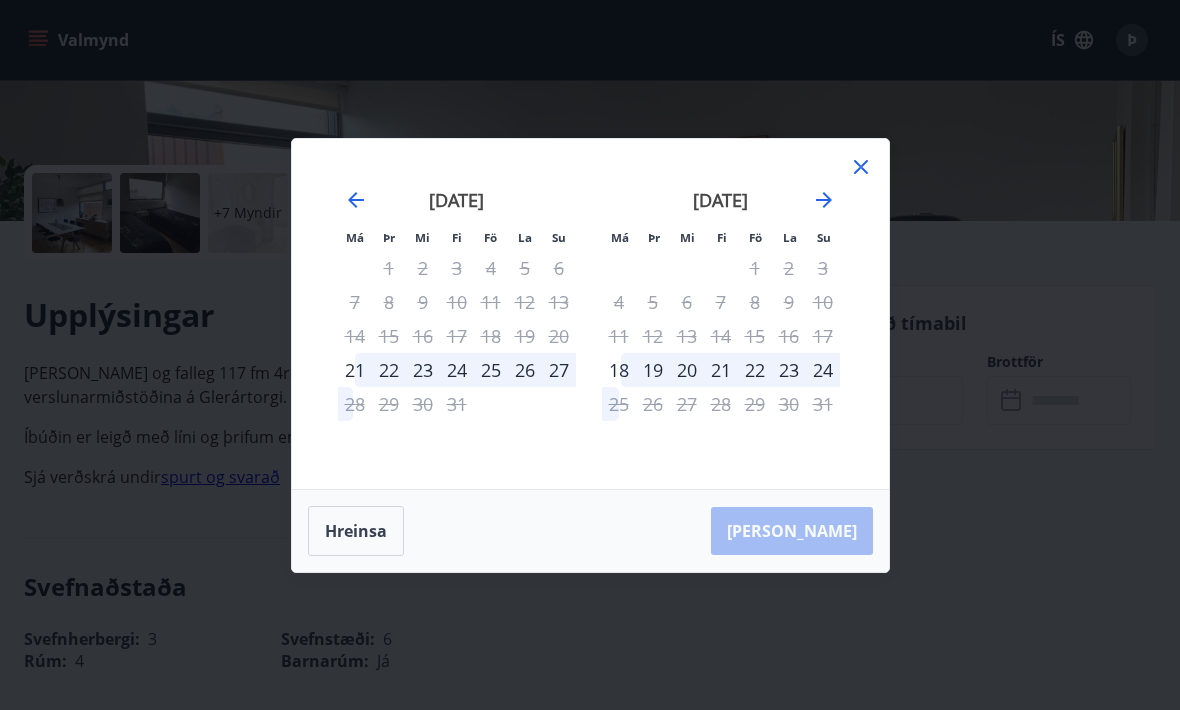 click 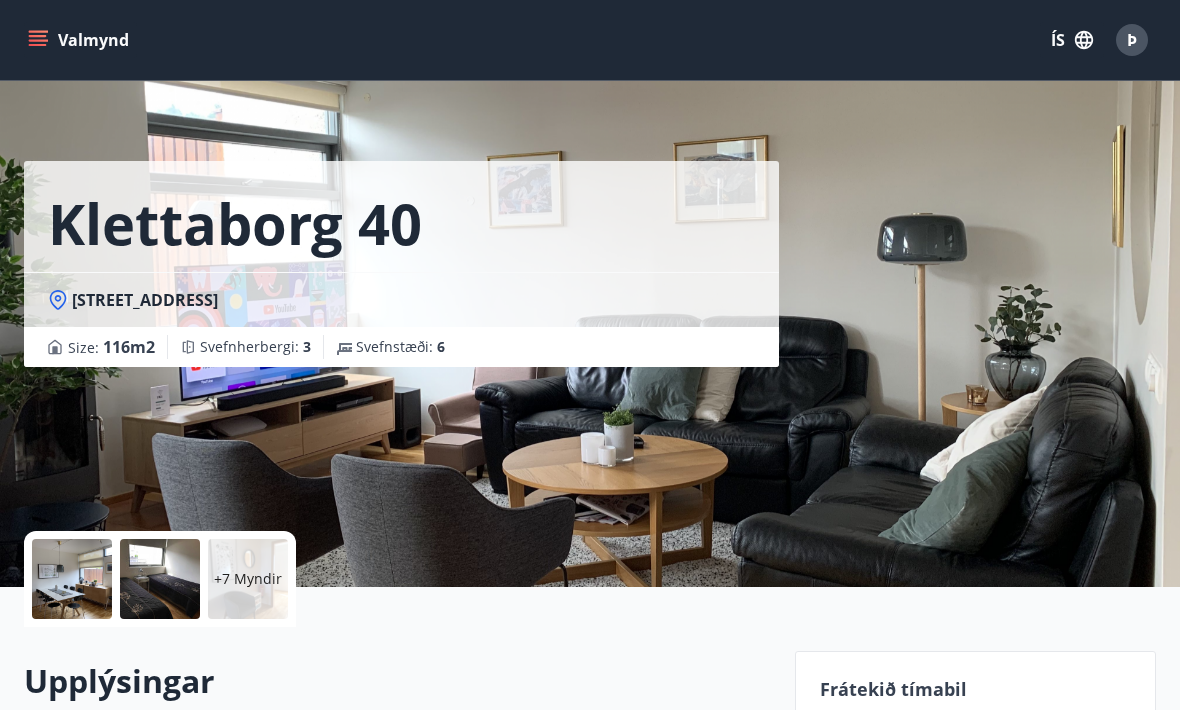 scroll, scrollTop: 0, scrollLeft: 0, axis: both 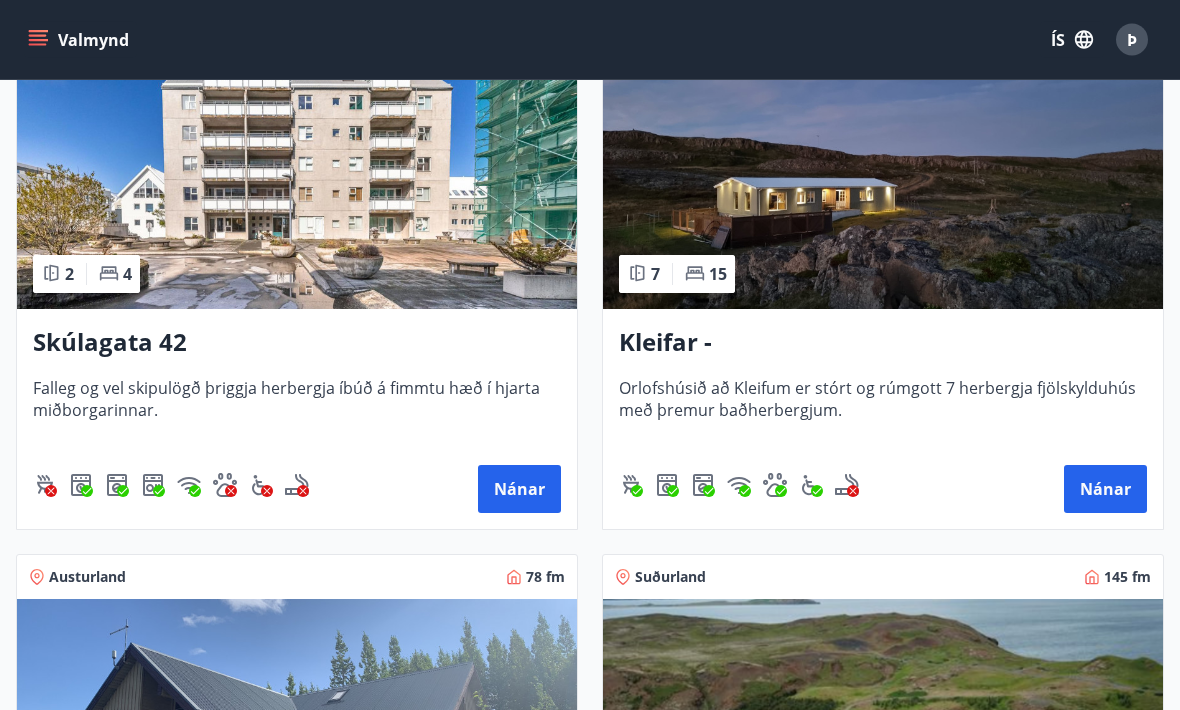 click on "Nánar" at bounding box center (1105, 490) 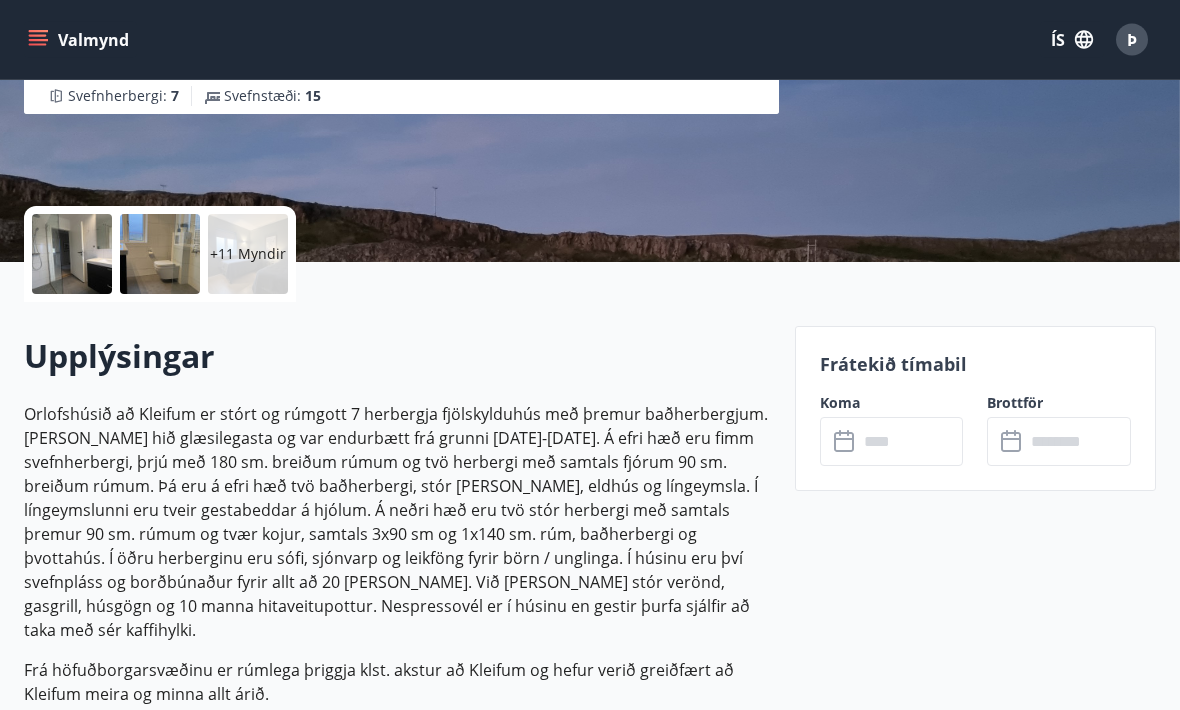 scroll, scrollTop: 338, scrollLeft: 0, axis: vertical 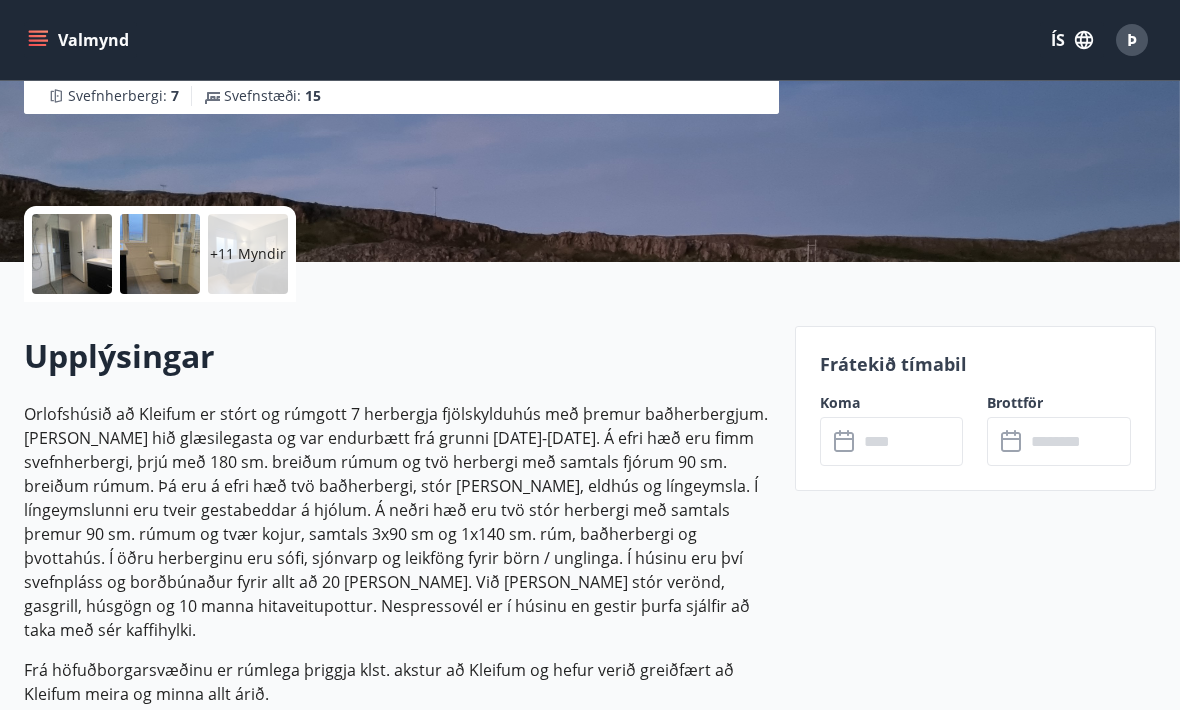 click at bounding box center [911, 441] 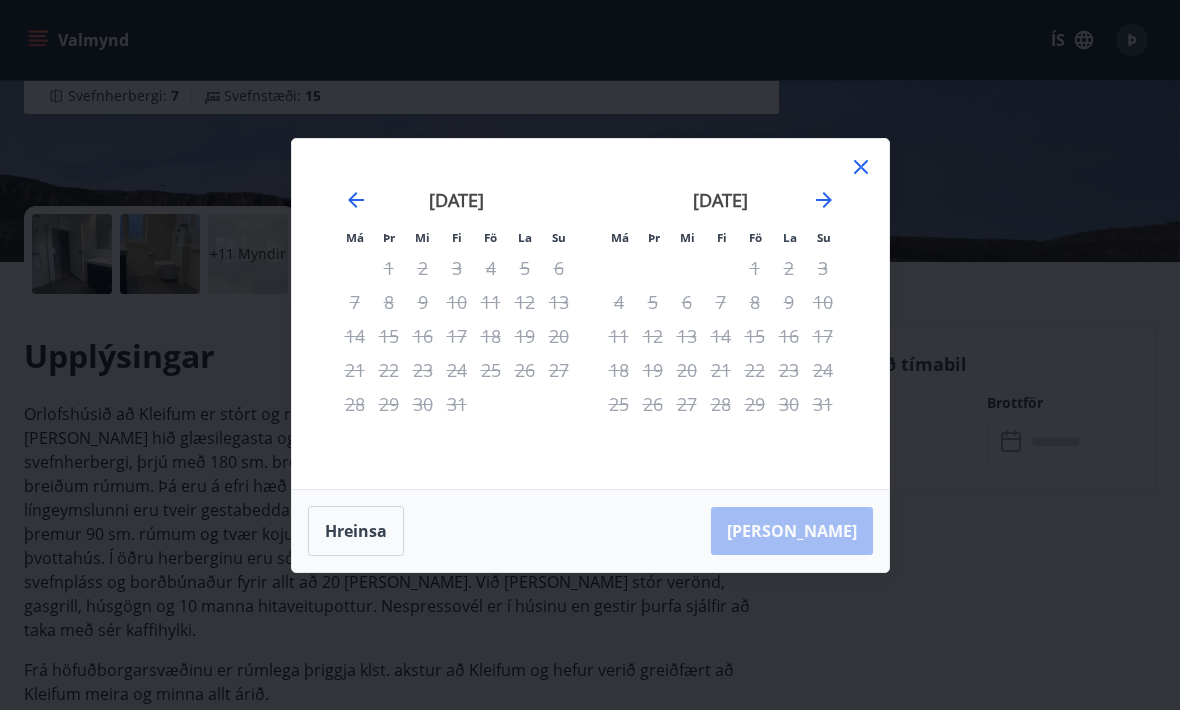 click 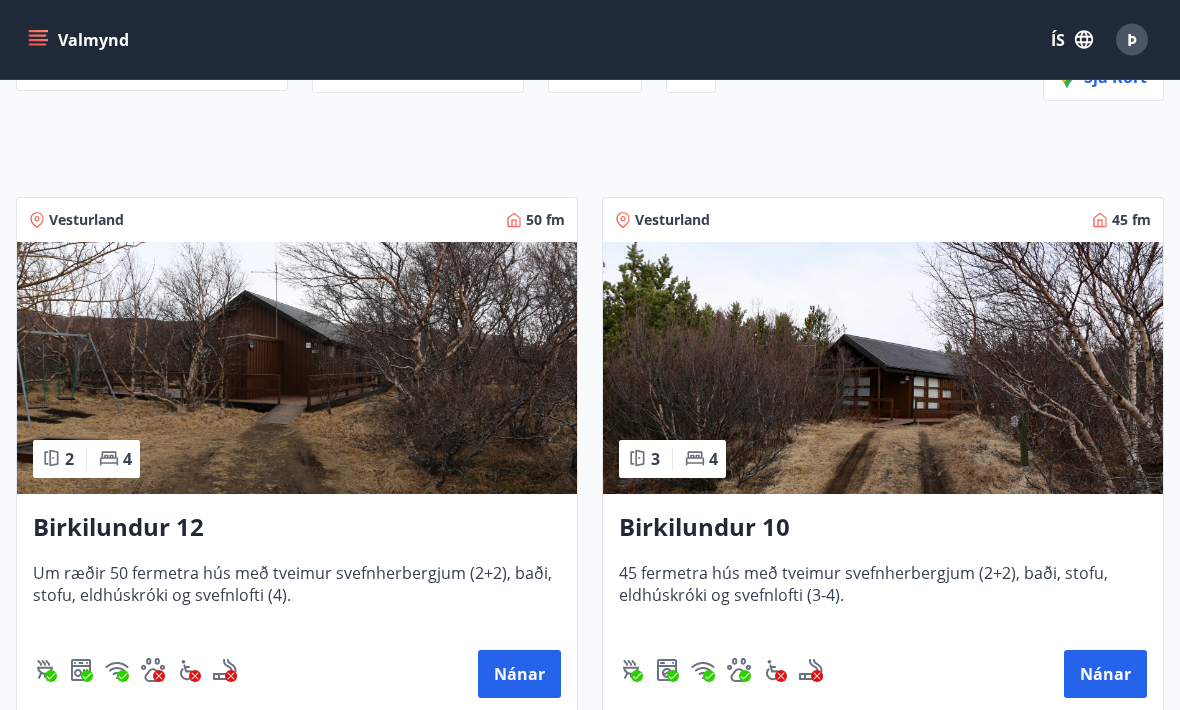 scroll, scrollTop: 0, scrollLeft: 0, axis: both 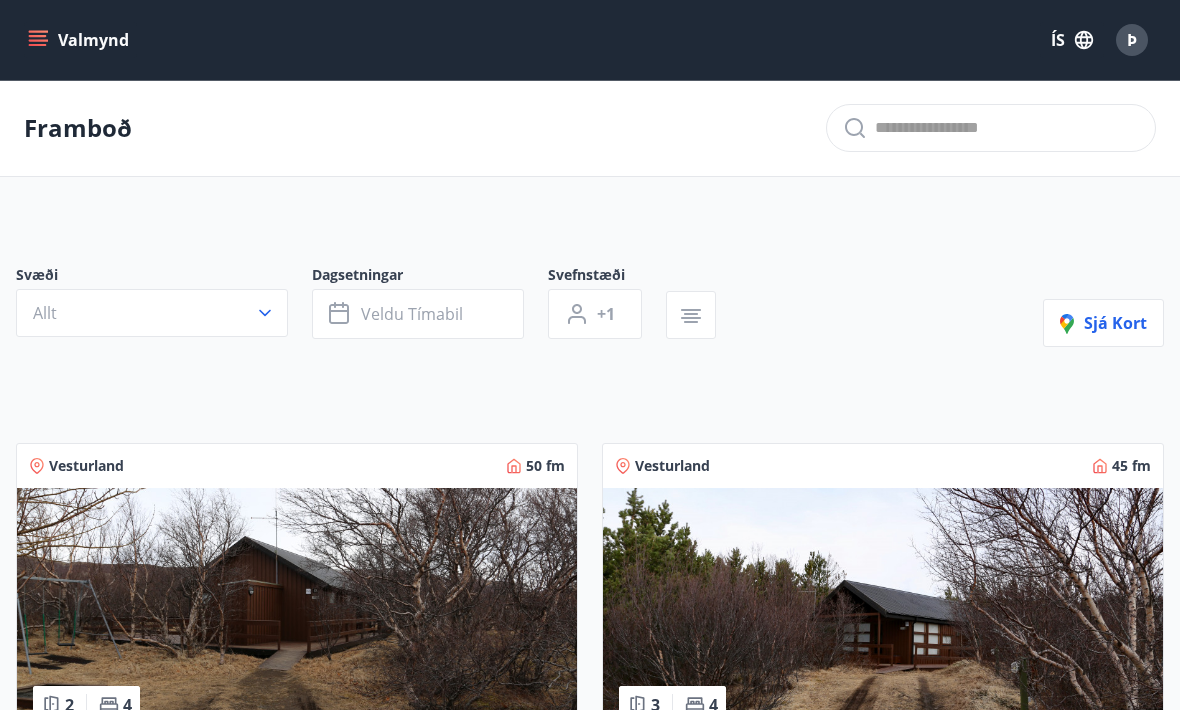 click on "Þ" at bounding box center [1132, 40] 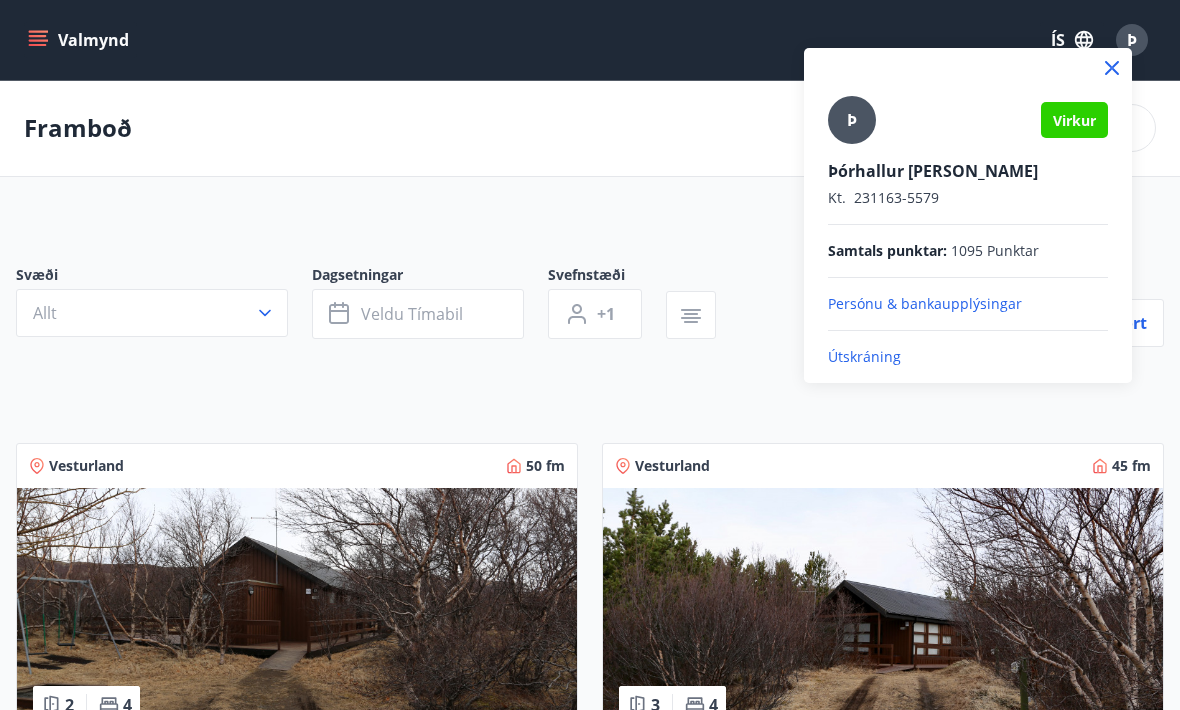 click on "Persónu & bankaupplýsingar" at bounding box center (968, 304) 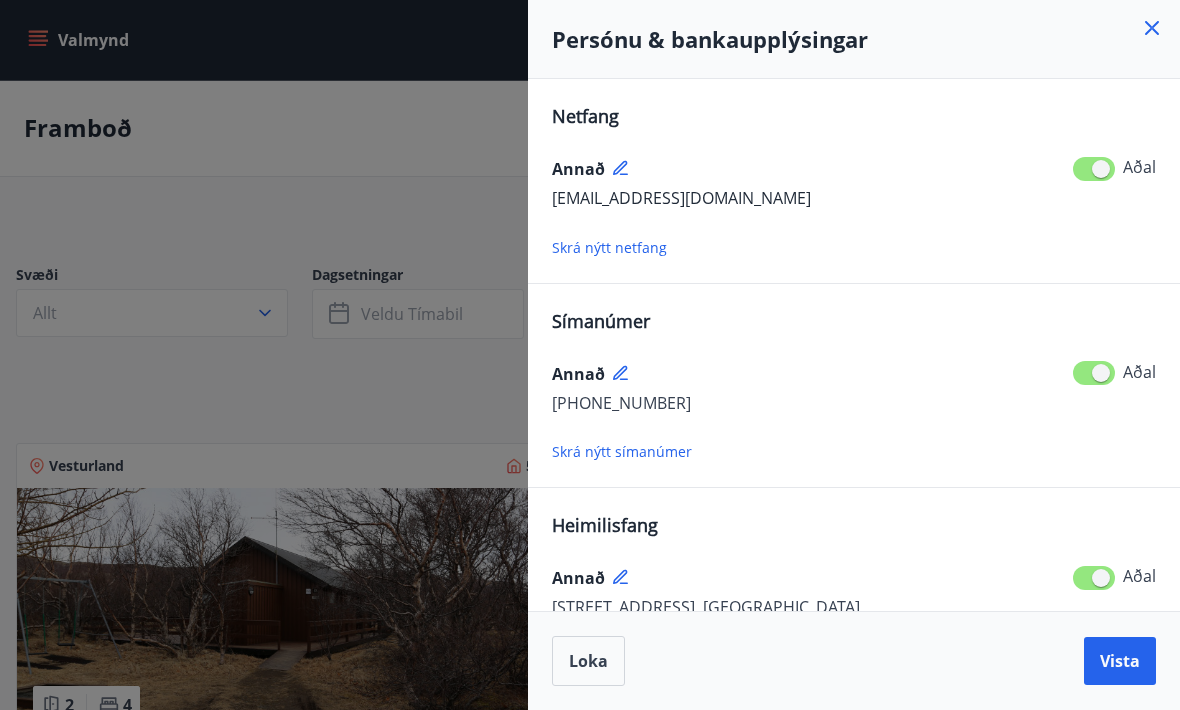 click on "Skrá nýtt netfang" at bounding box center [609, 247] 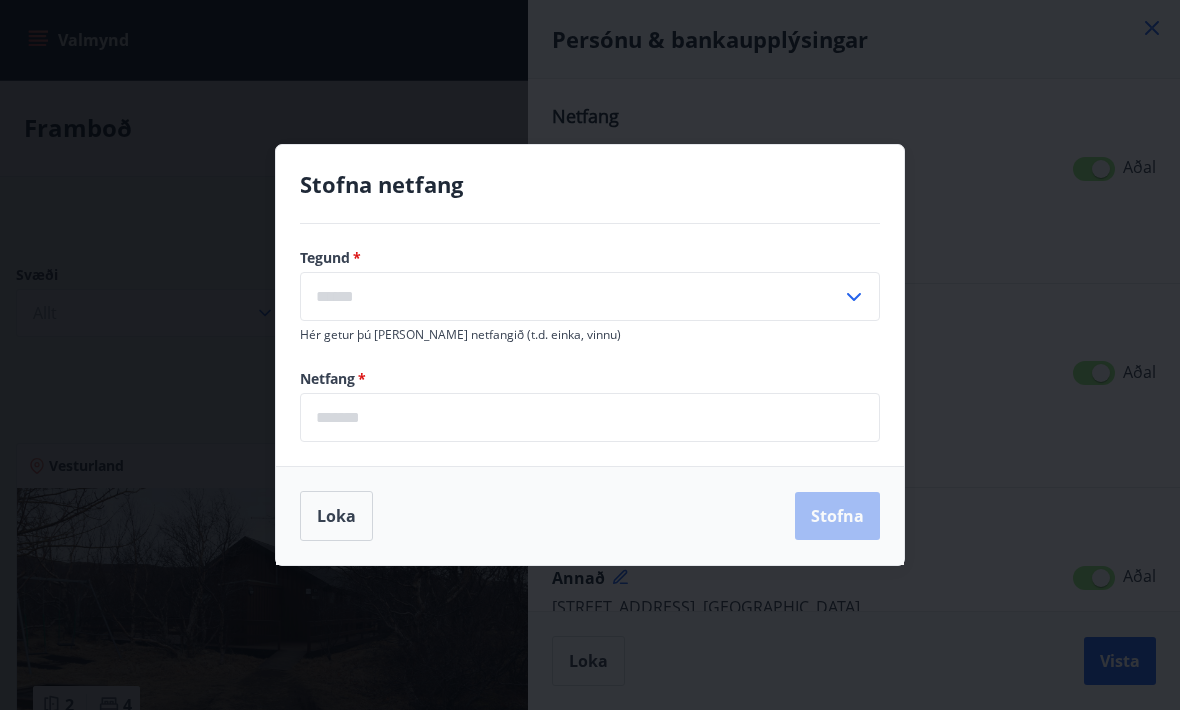 click 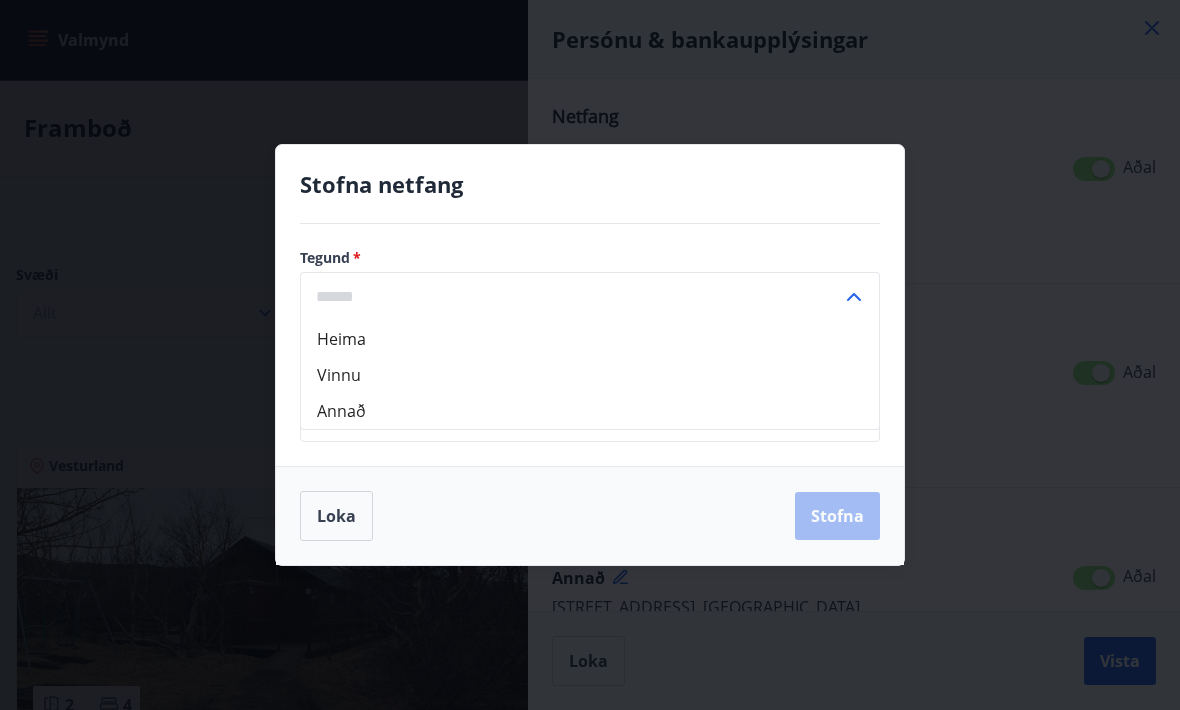 click on "Vinnu" at bounding box center [590, 375] 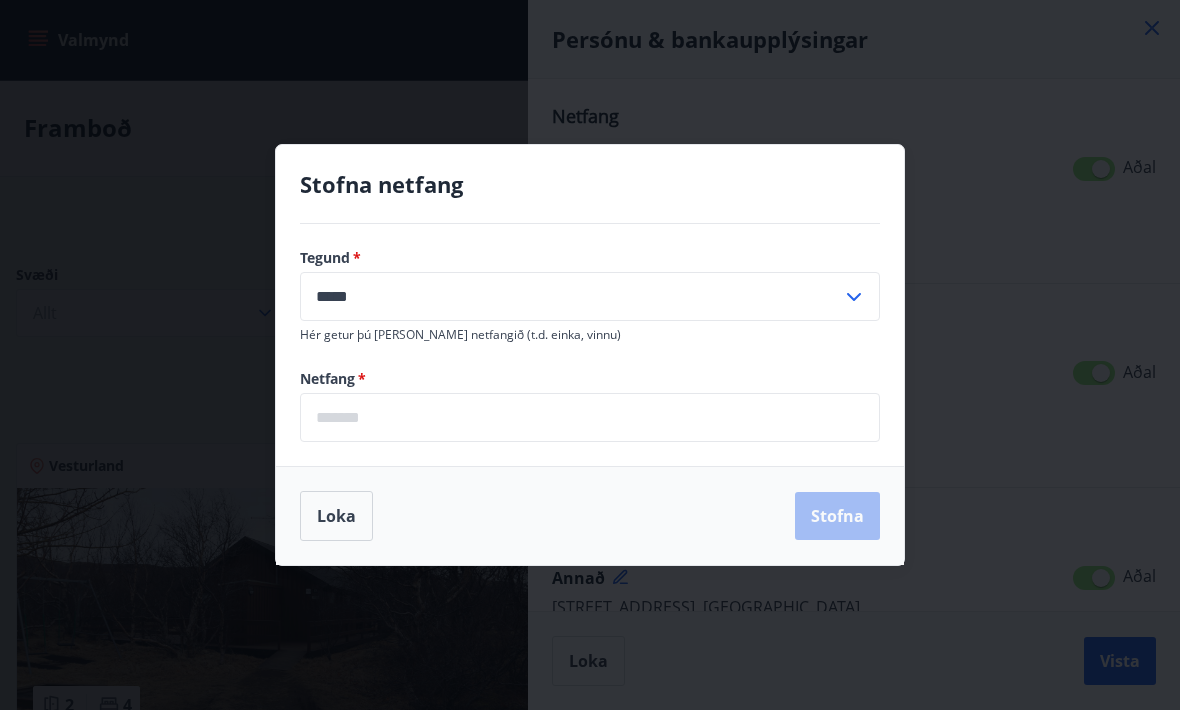 type on "*****" 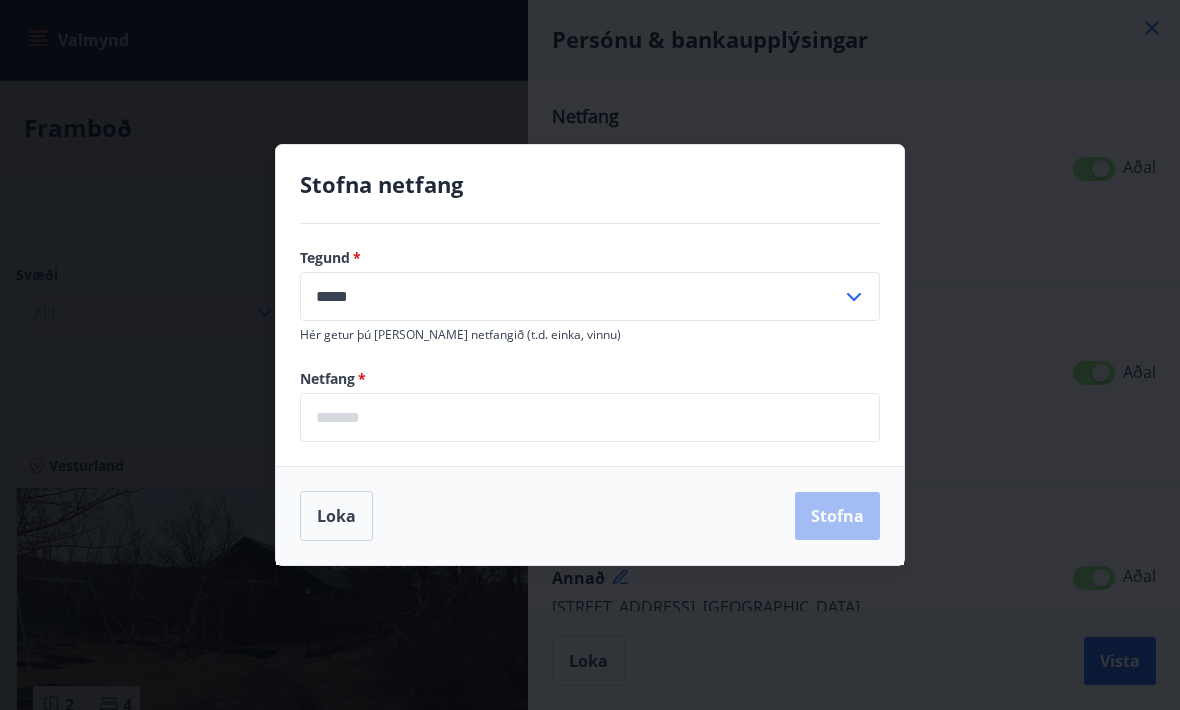 click at bounding box center (590, 417) 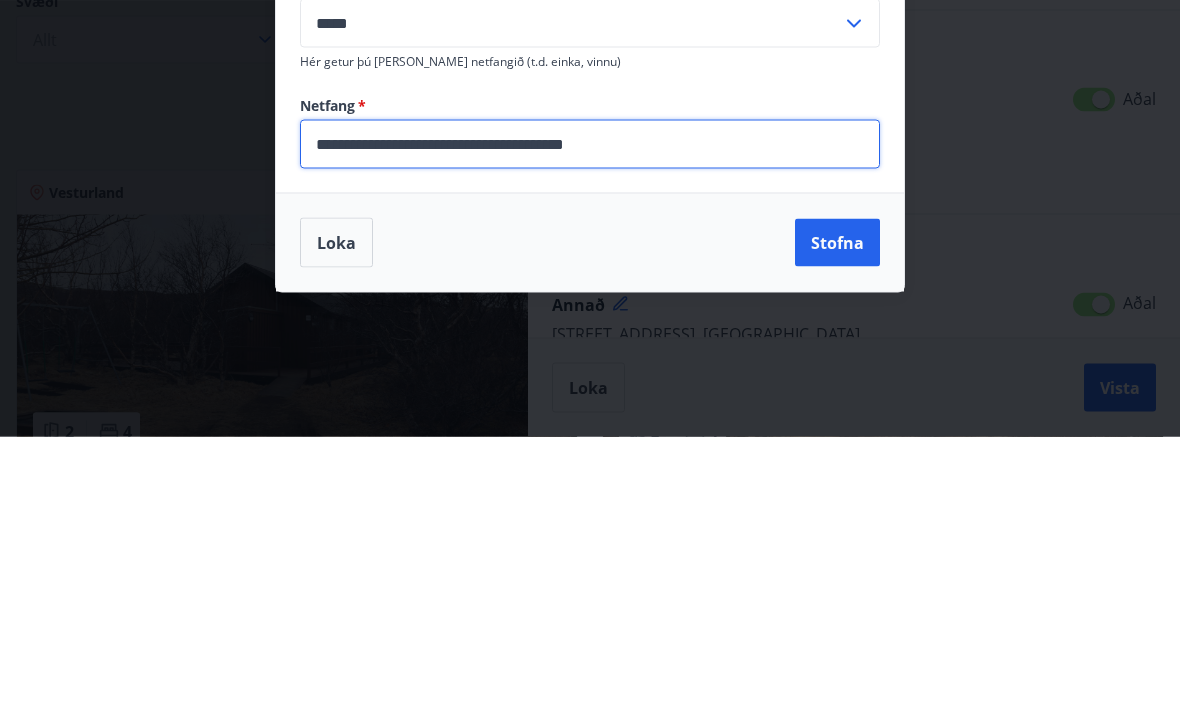type on "**********" 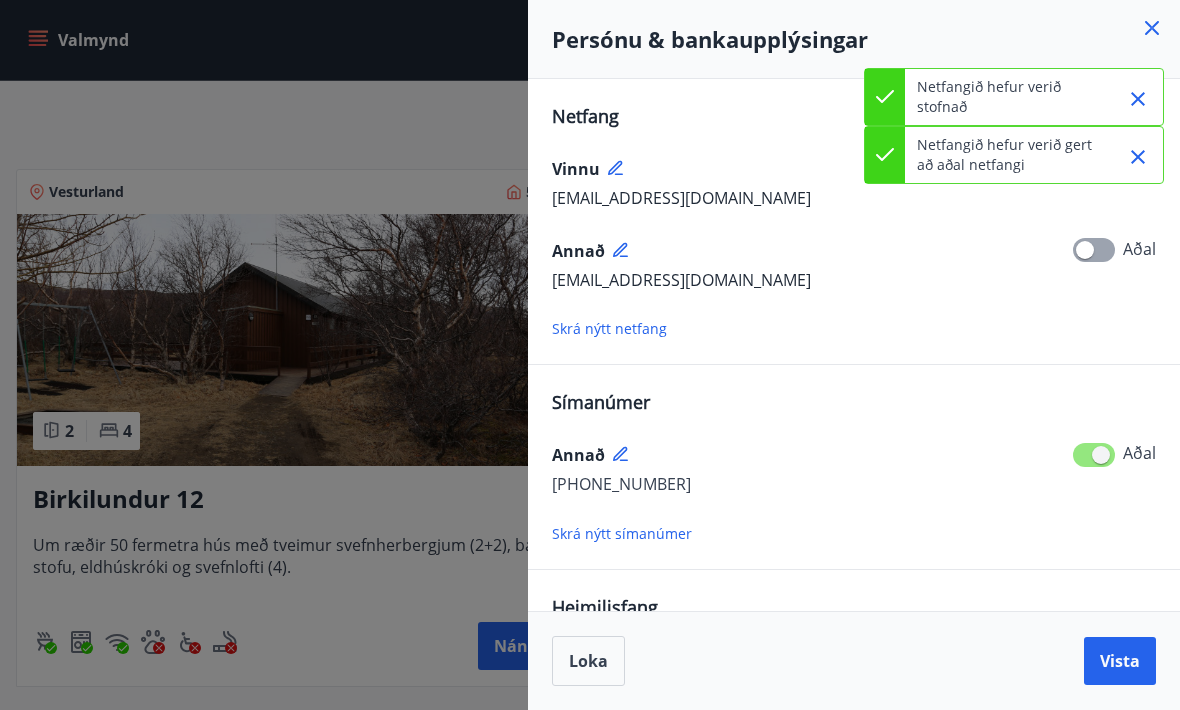 click 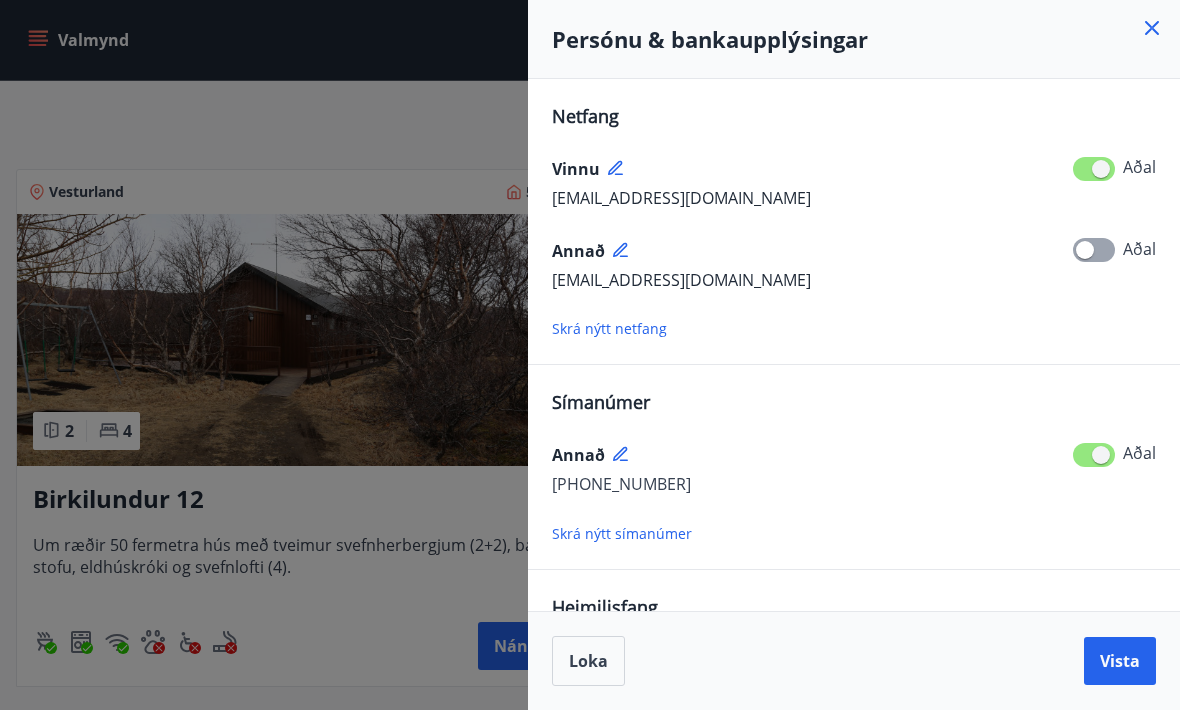 scroll, scrollTop: 0, scrollLeft: 0, axis: both 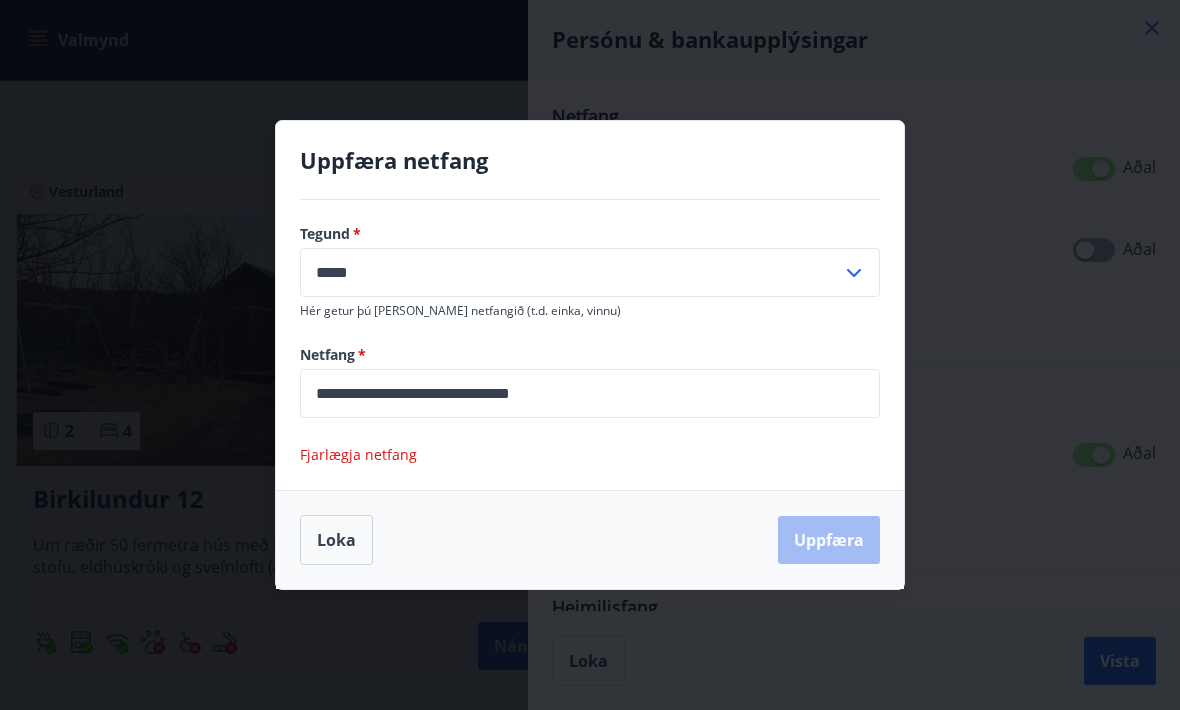 click on "Fjarlægja netfang" at bounding box center [358, 454] 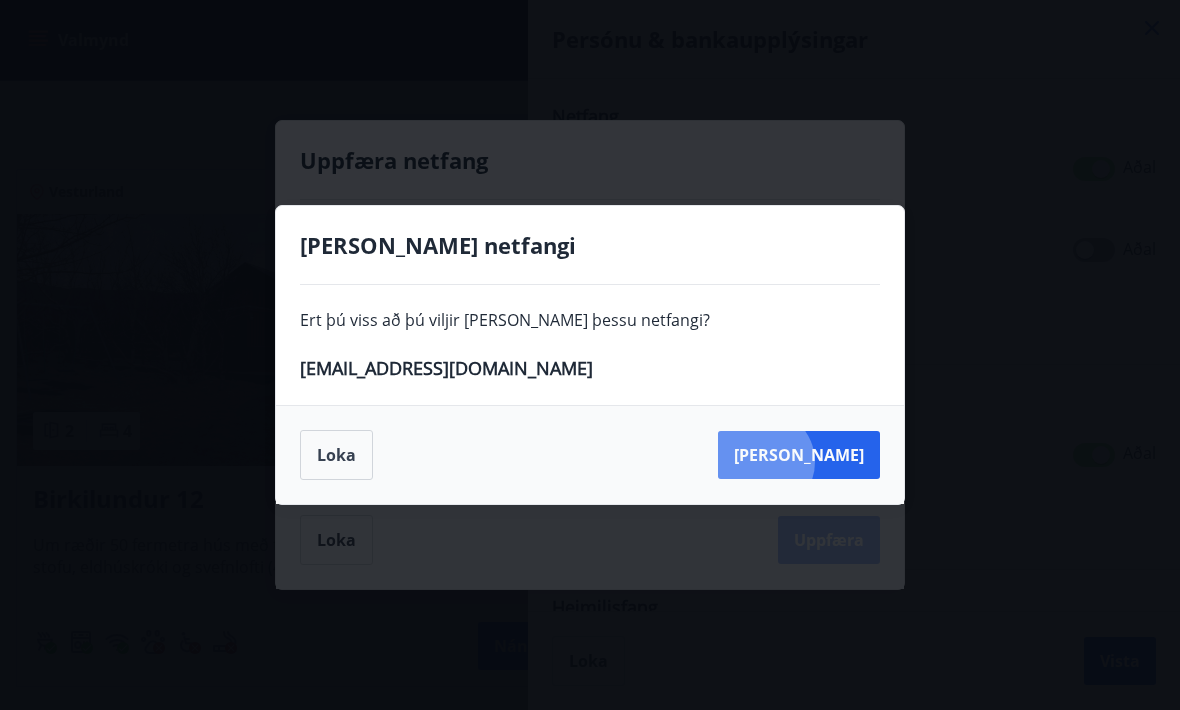 click on "Eyða" at bounding box center (799, 455) 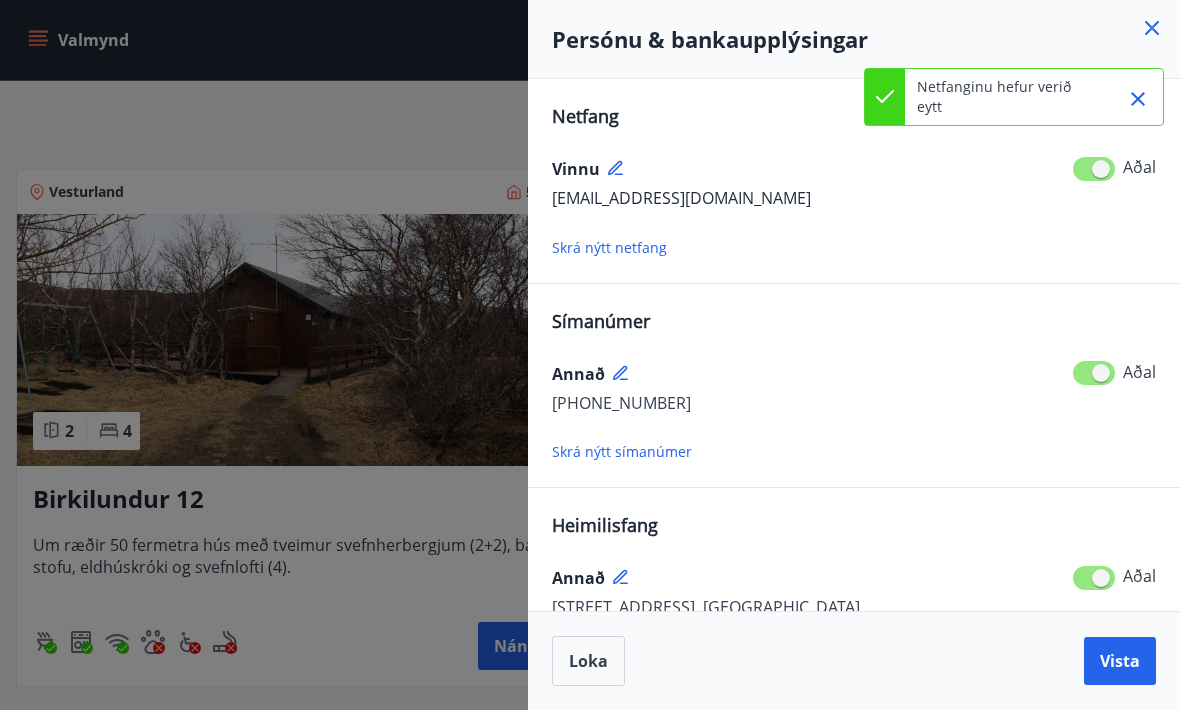 scroll, scrollTop: 0, scrollLeft: 0, axis: both 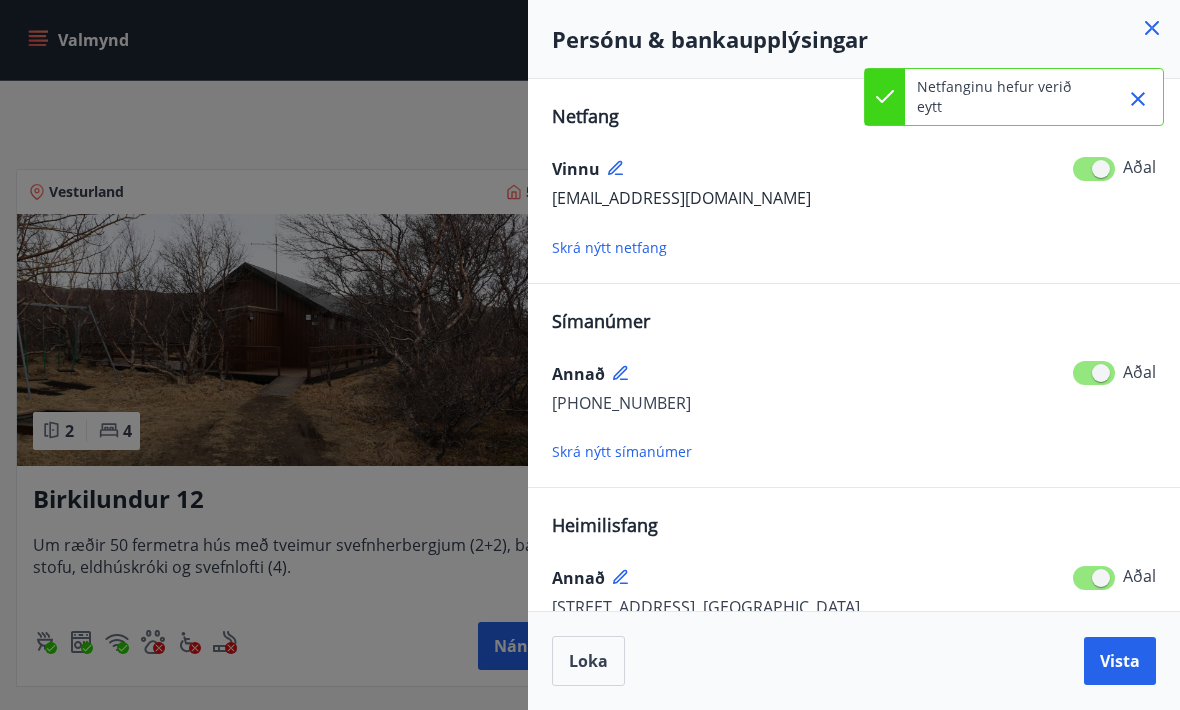 click 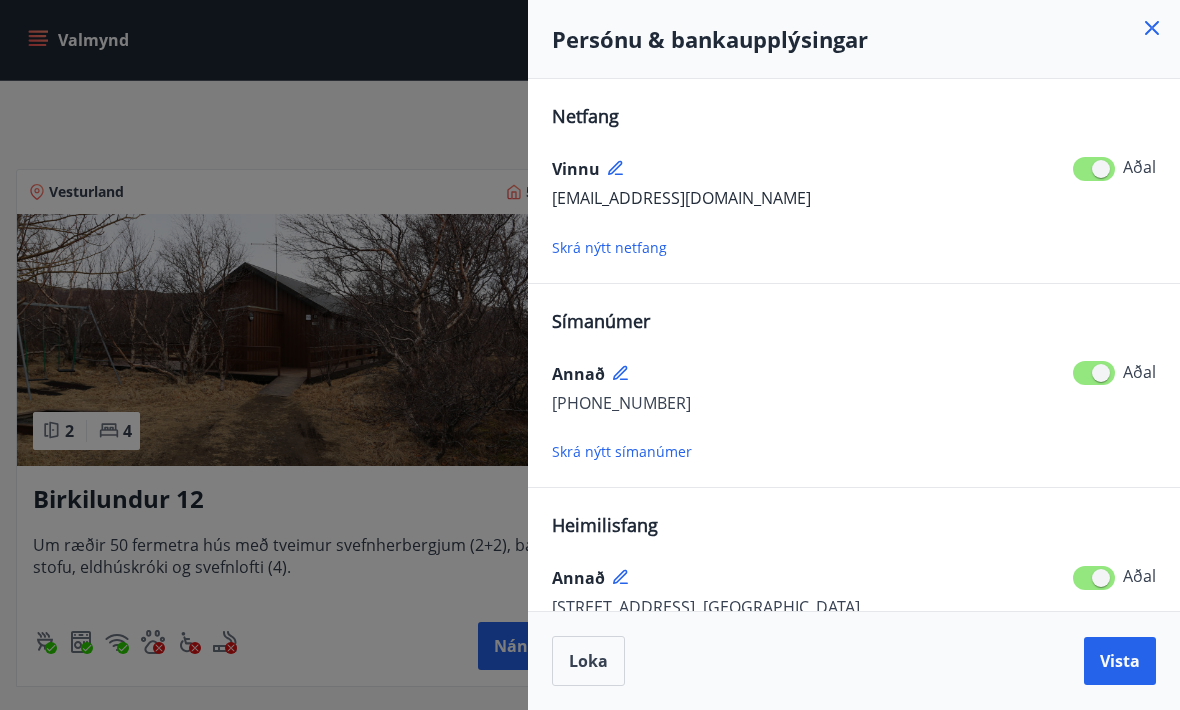 scroll, scrollTop: 0, scrollLeft: 0, axis: both 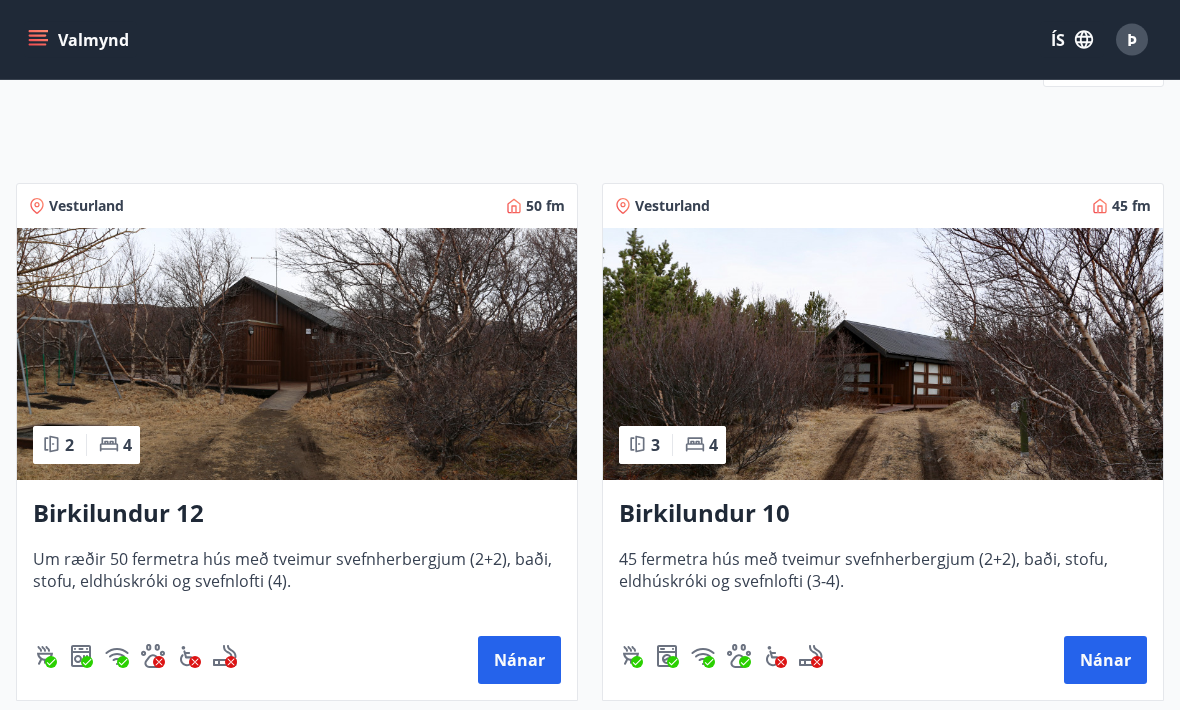 click at bounding box center [883, 355] 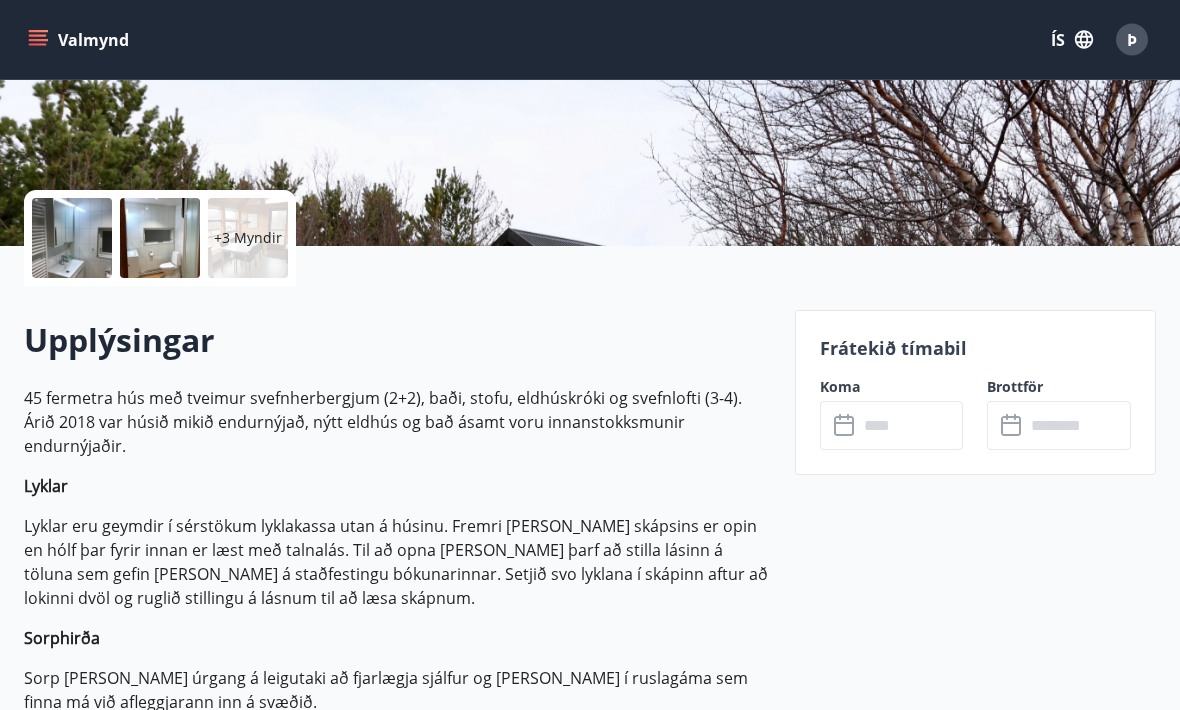 scroll, scrollTop: 353, scrollLeft: 0, axis: vertical 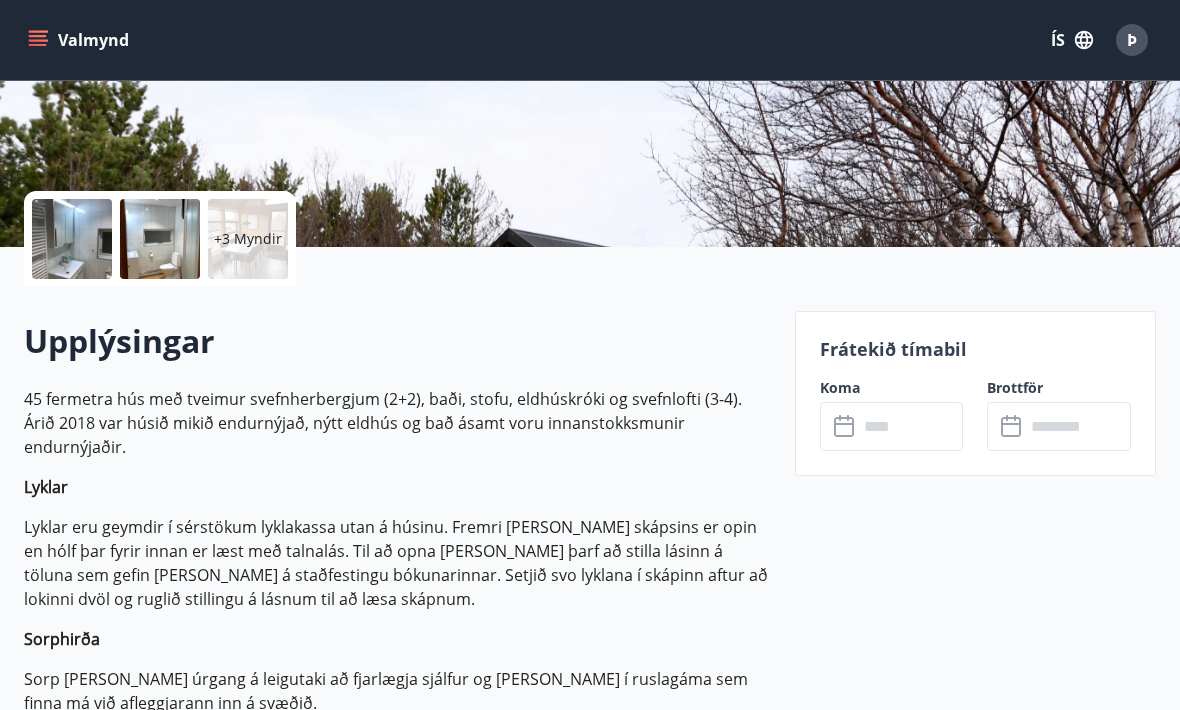 click at bounding box center [911, 426] 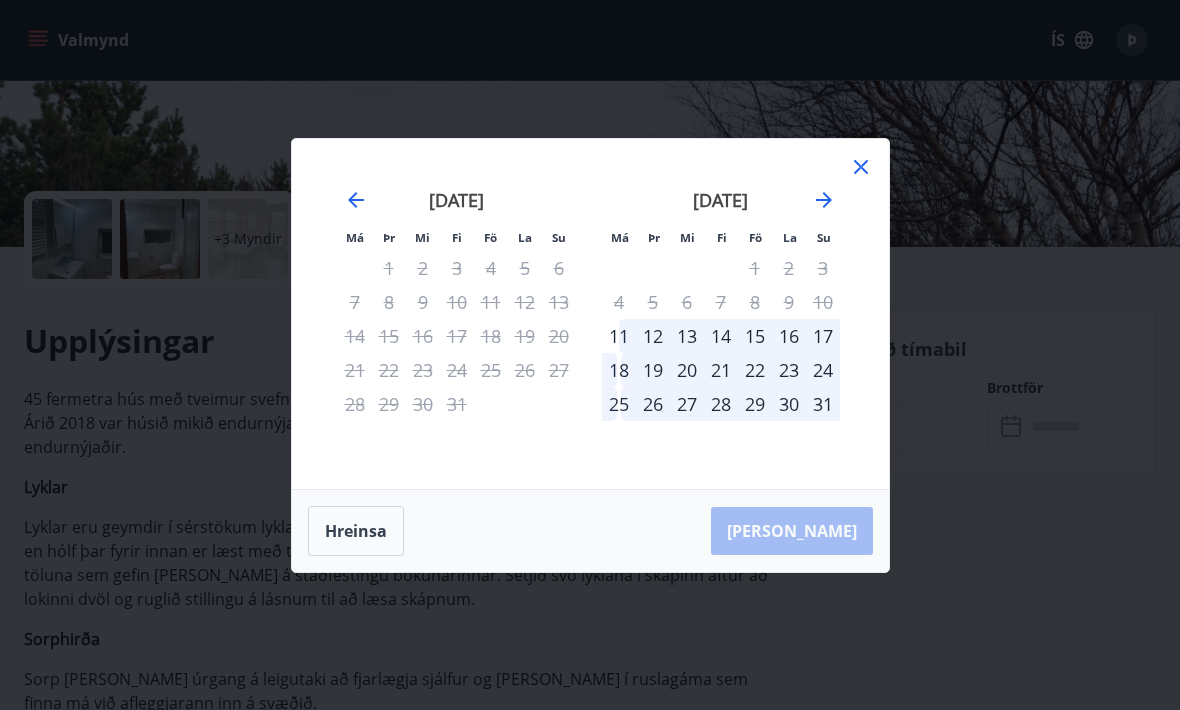 click 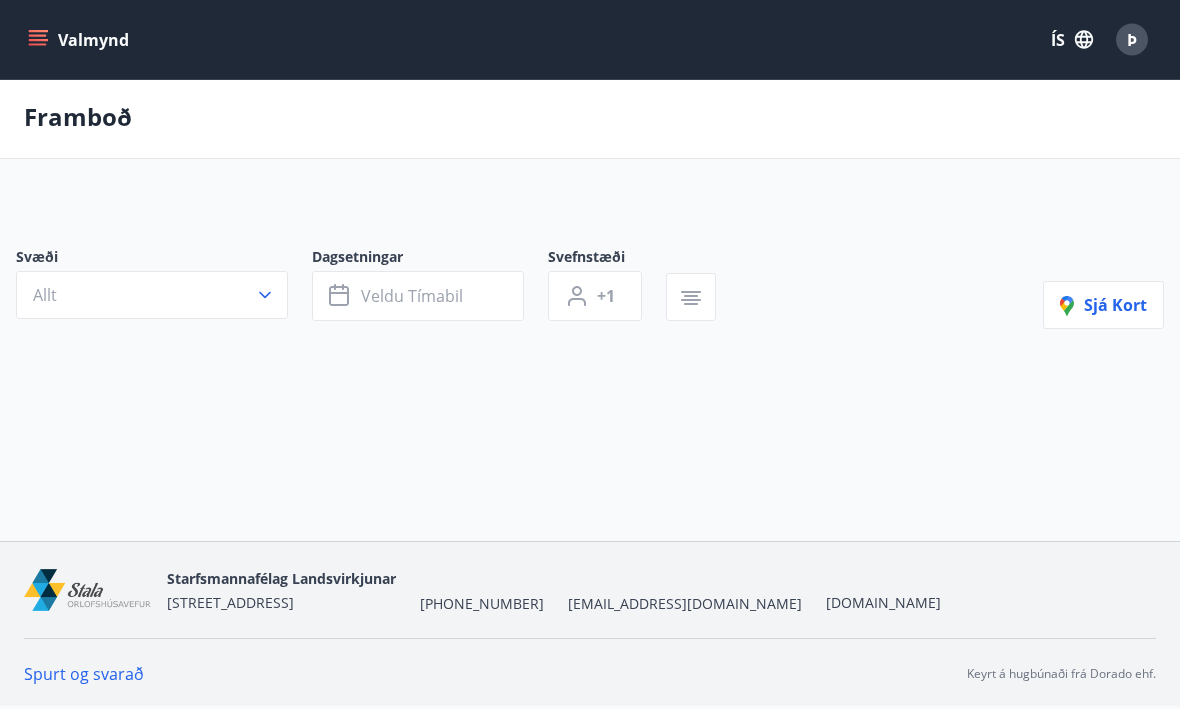 scroll, scrollTop: 69, scrollLeft: 0, axis: vertical 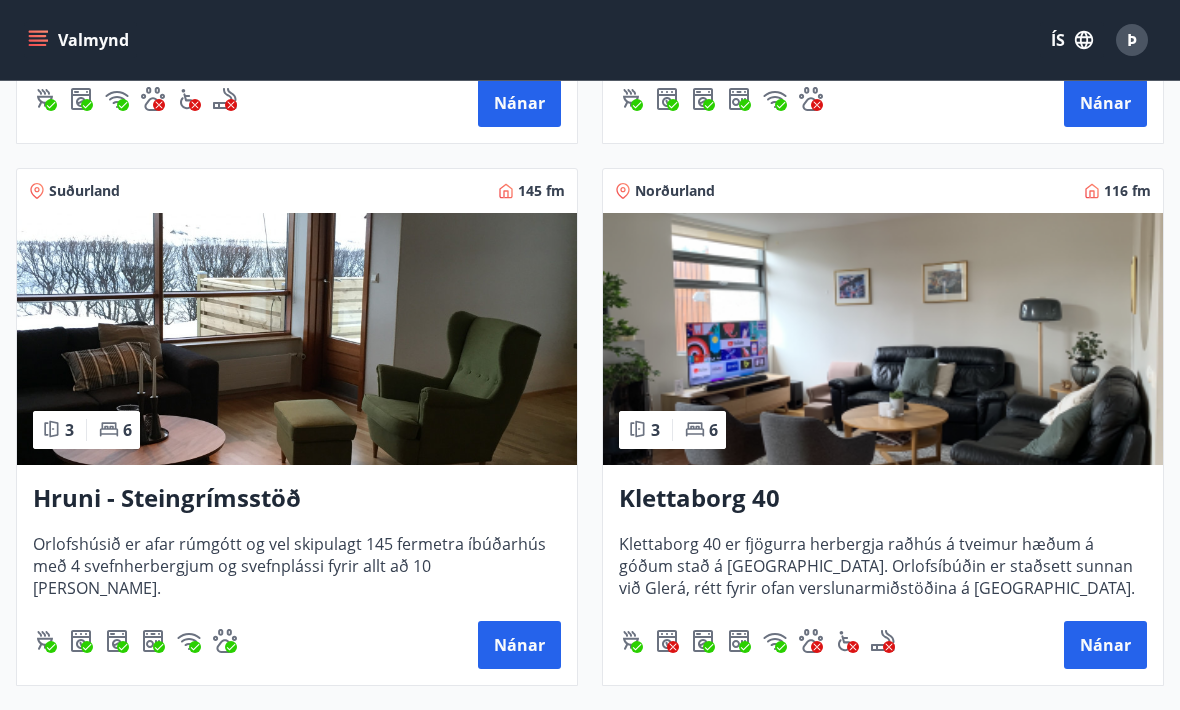 click at bounding box center (883, 339) 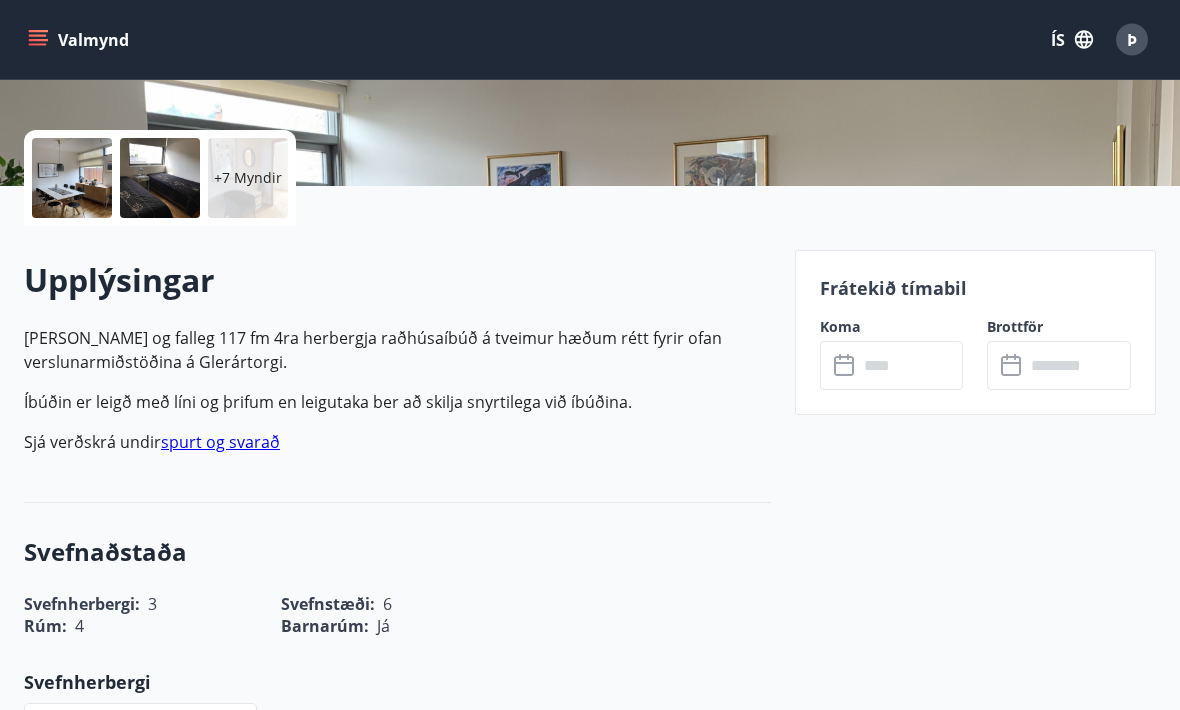 scroll, scrollTop: 414, scrollLeft: 0, axis: vertical 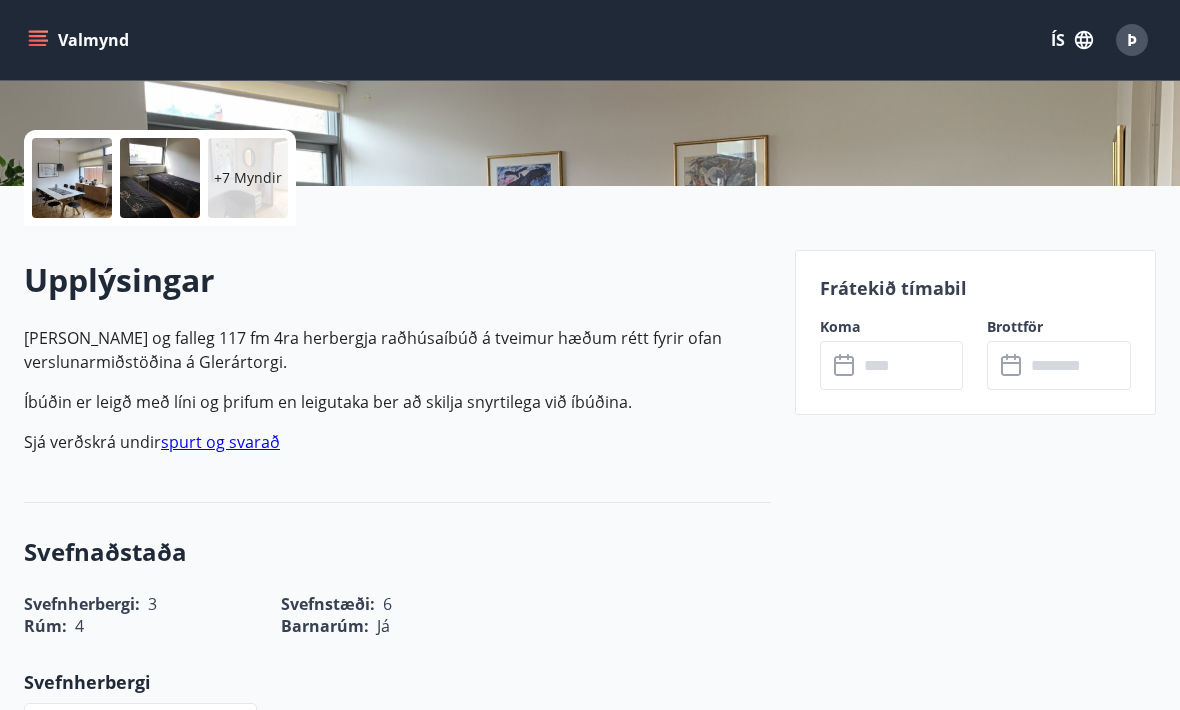 click at bounding box center (911, 365) 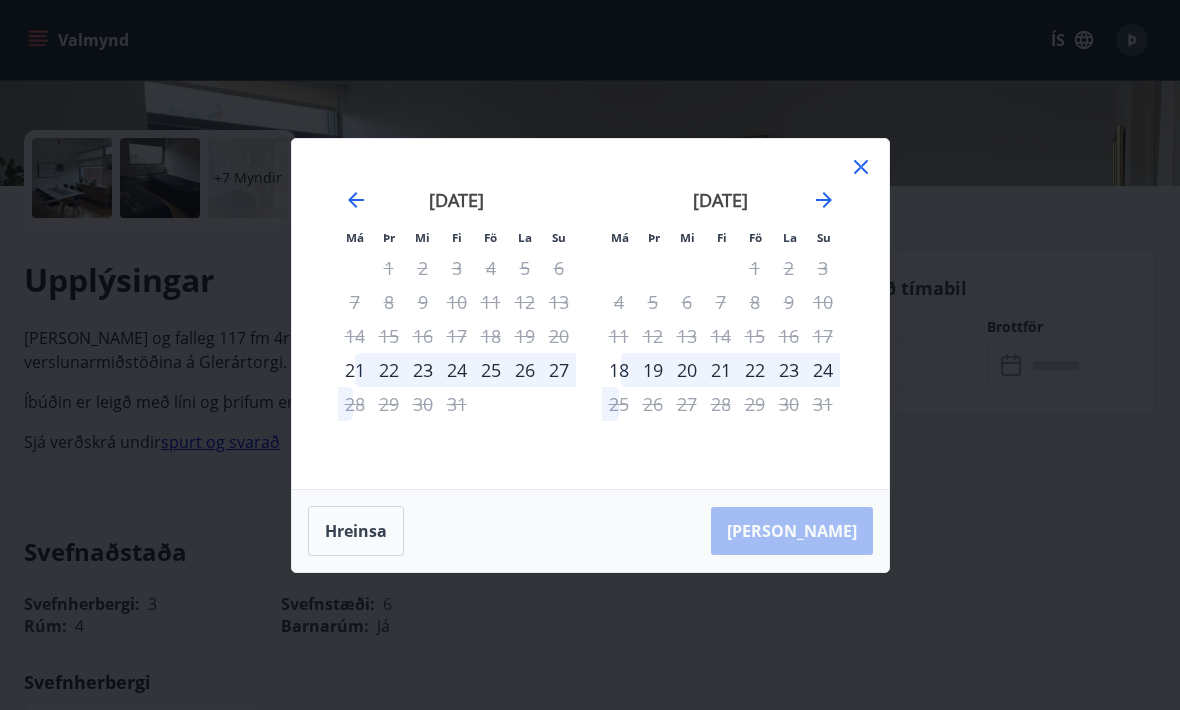 click 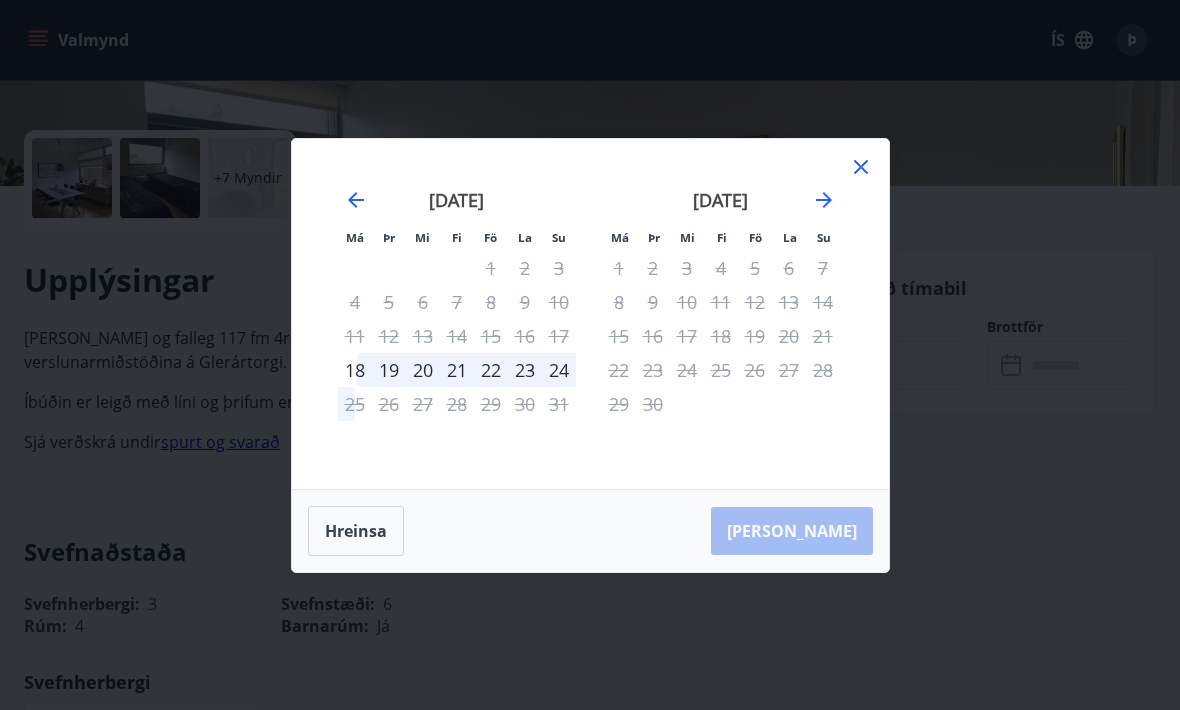 click 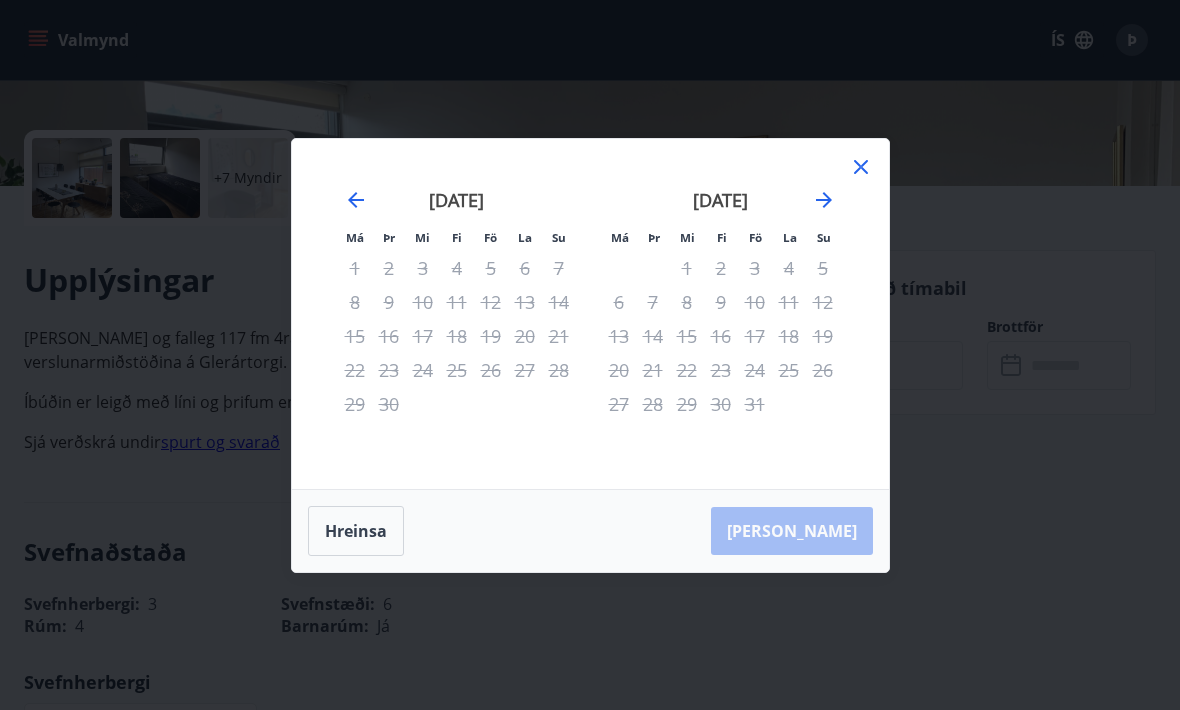 click 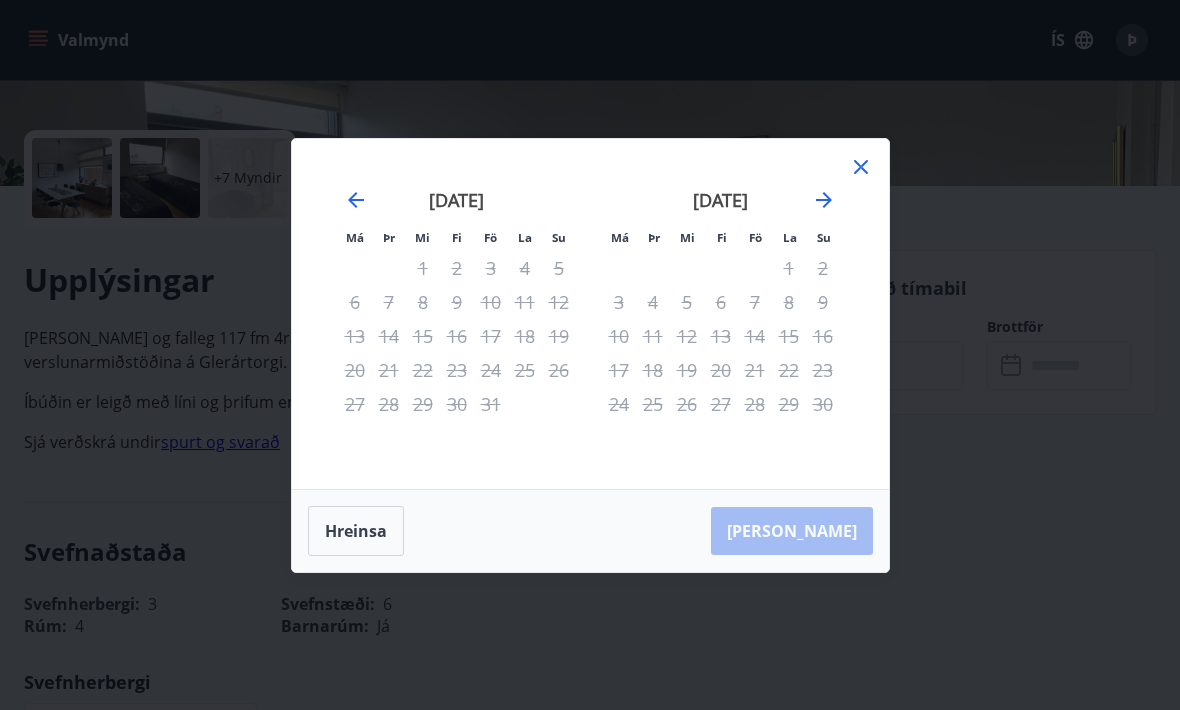 click 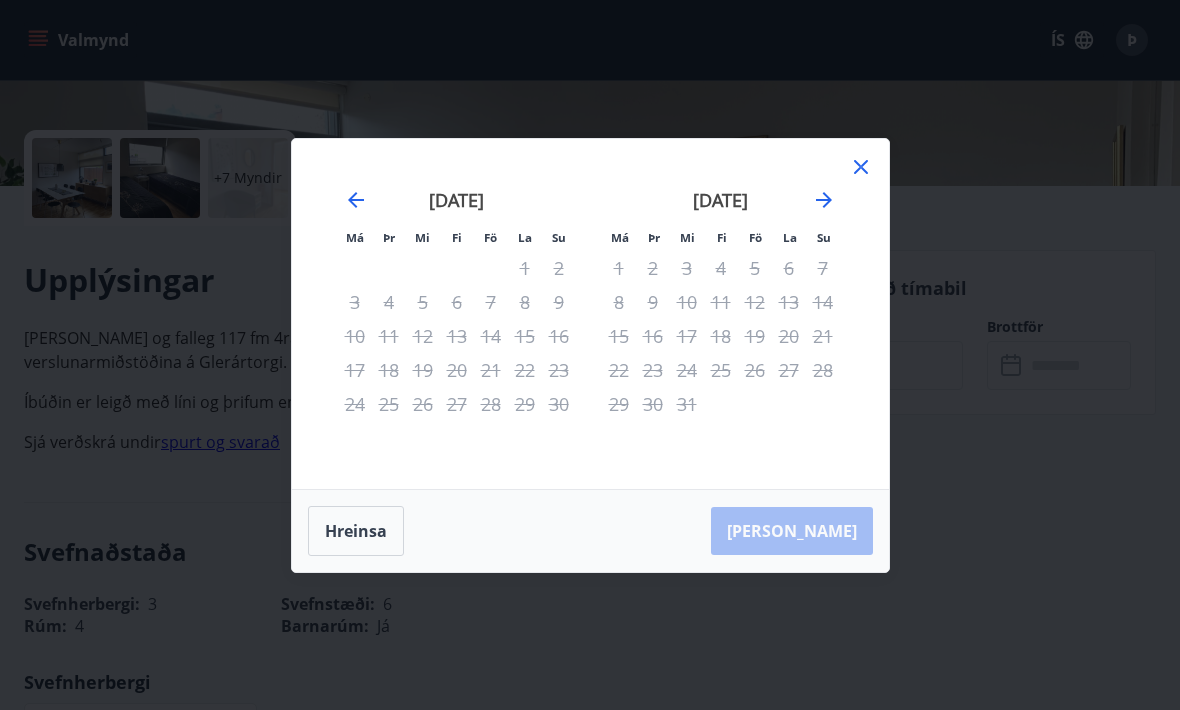click 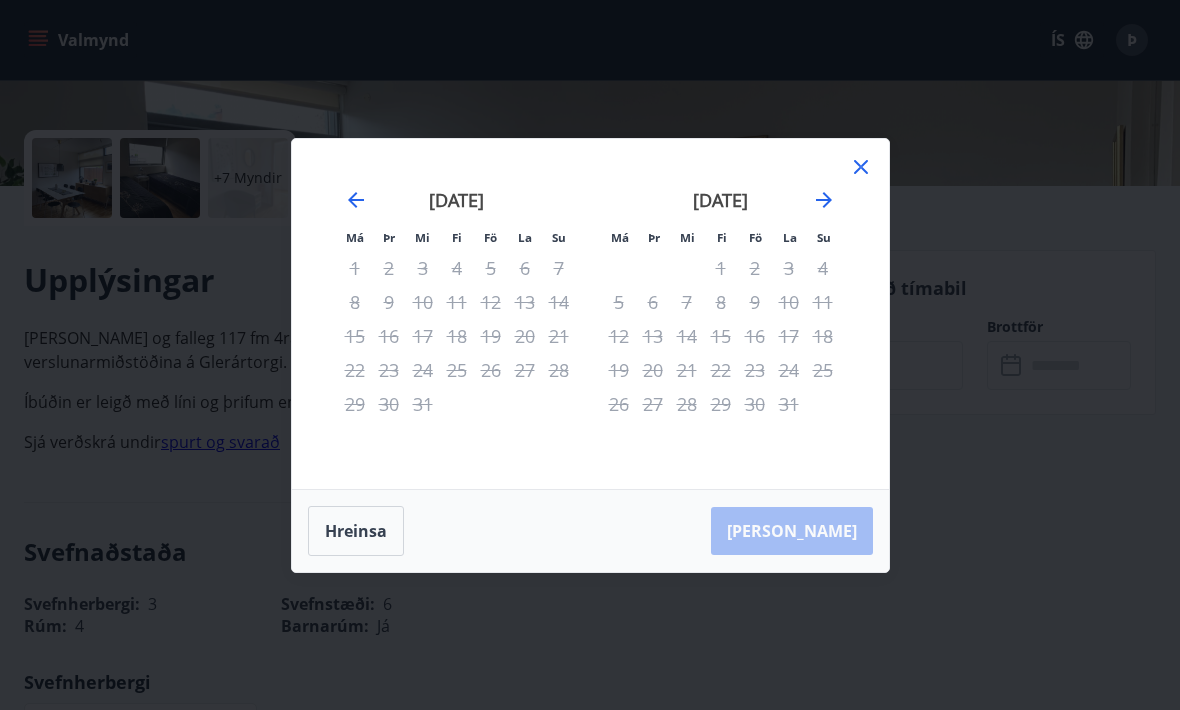 click 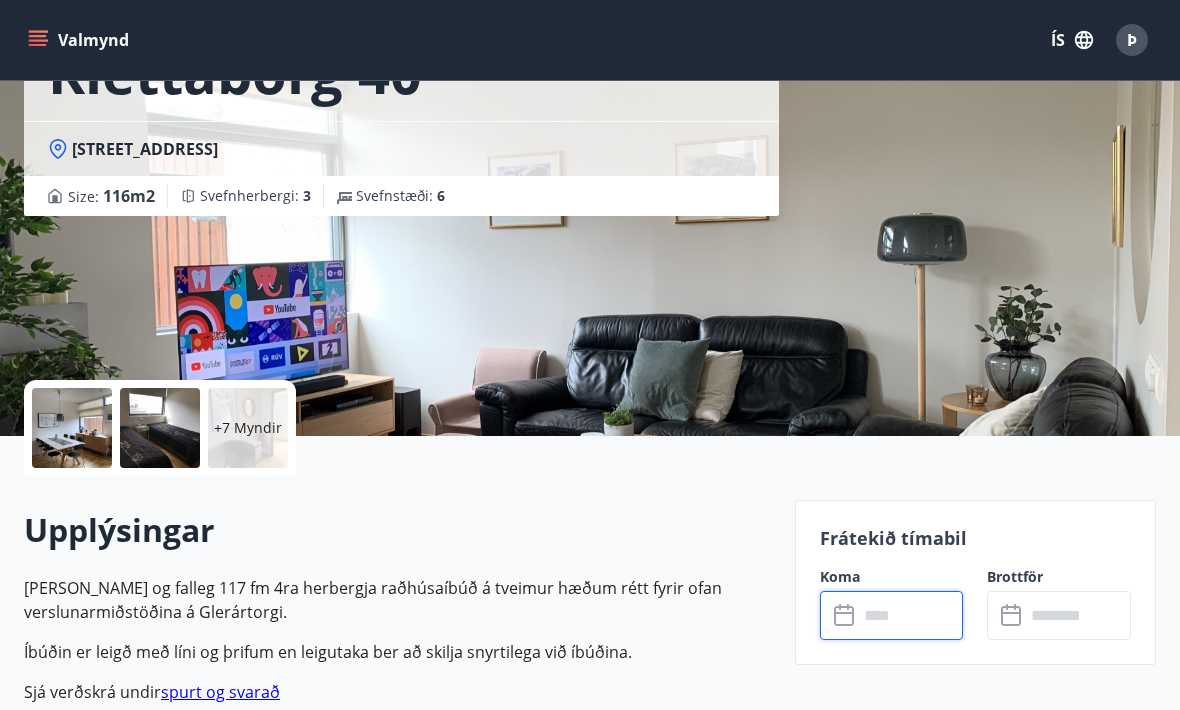 scroll, scrollTop: 0, scrollLeft: 0, axis: both 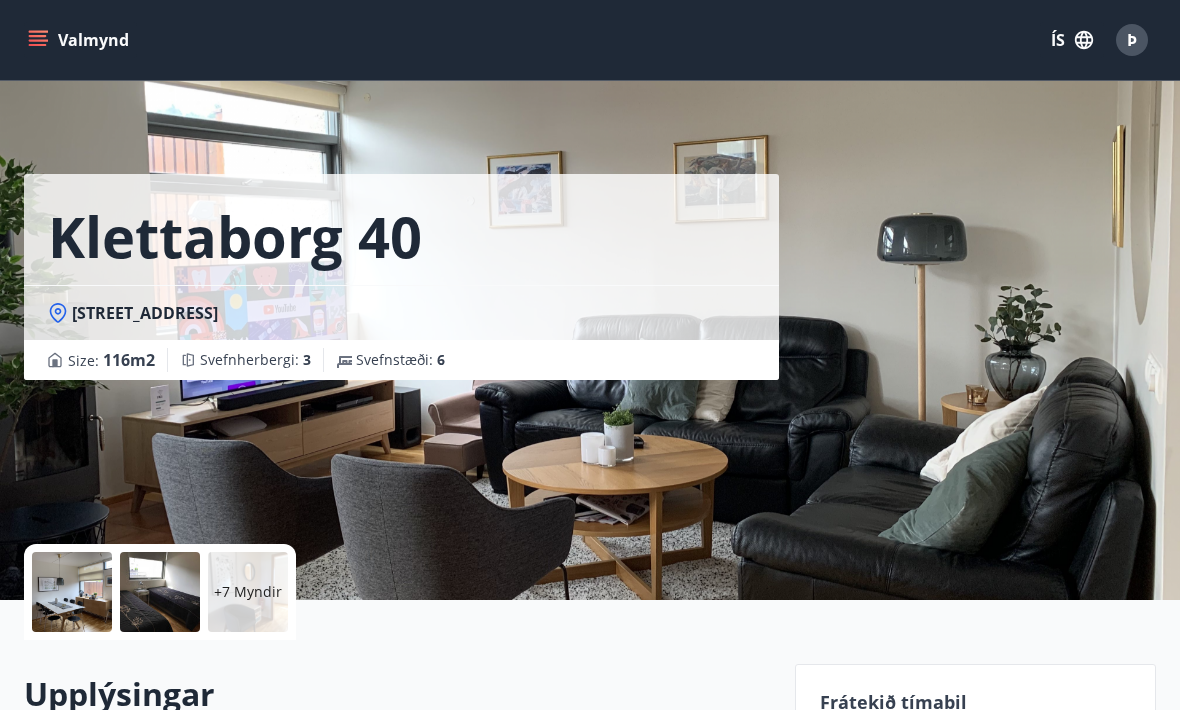 click on "Þ" at bounding box center (1132, 40) 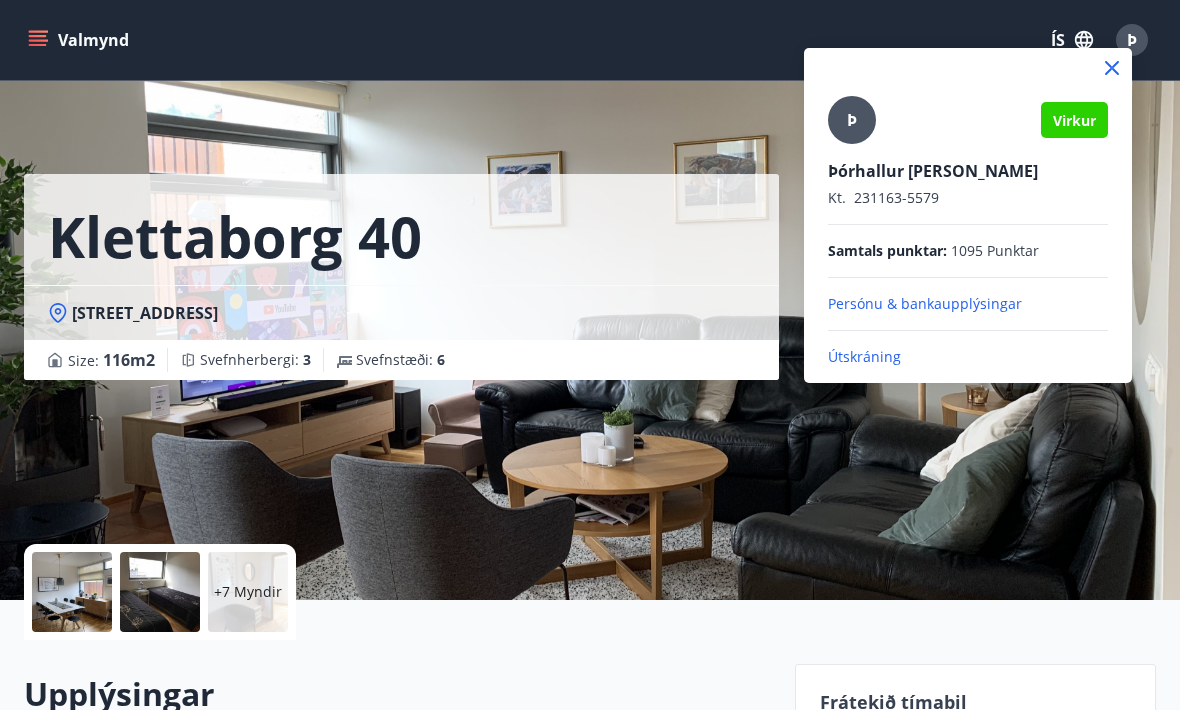 click on "Persónu & bankaupplýsingar" at bounding box center (968, 304) 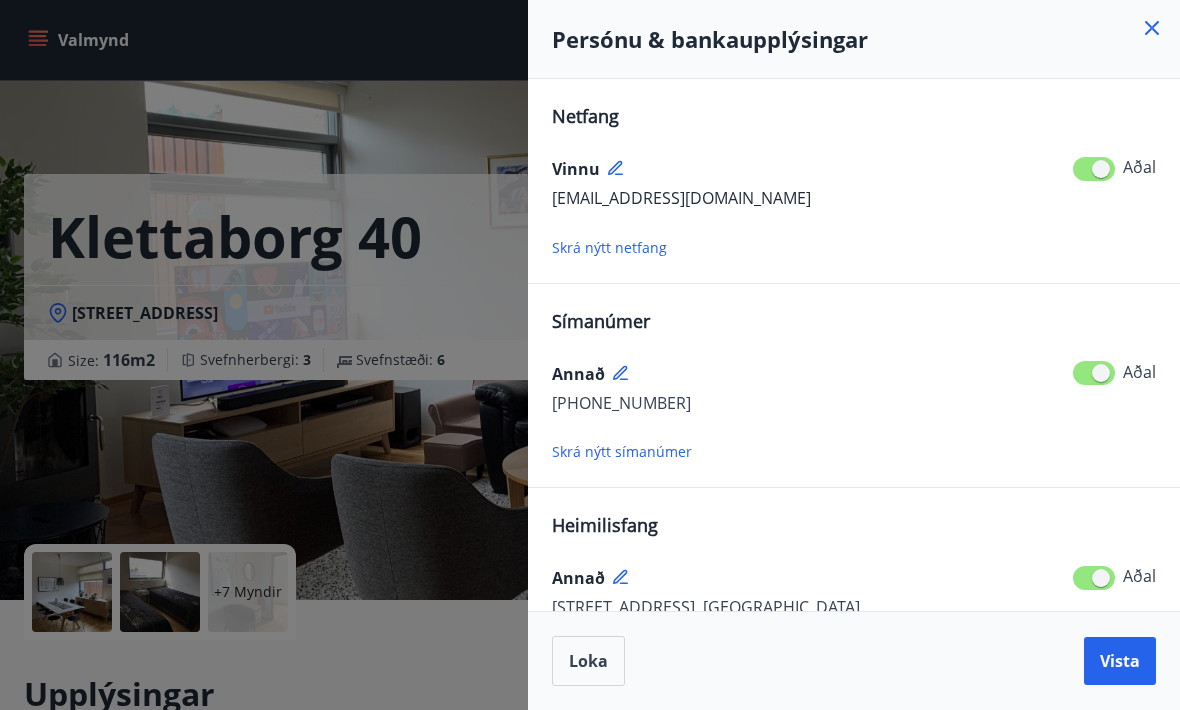 scroll, scrollTop: 0, scrollLeft: 0, axis: both 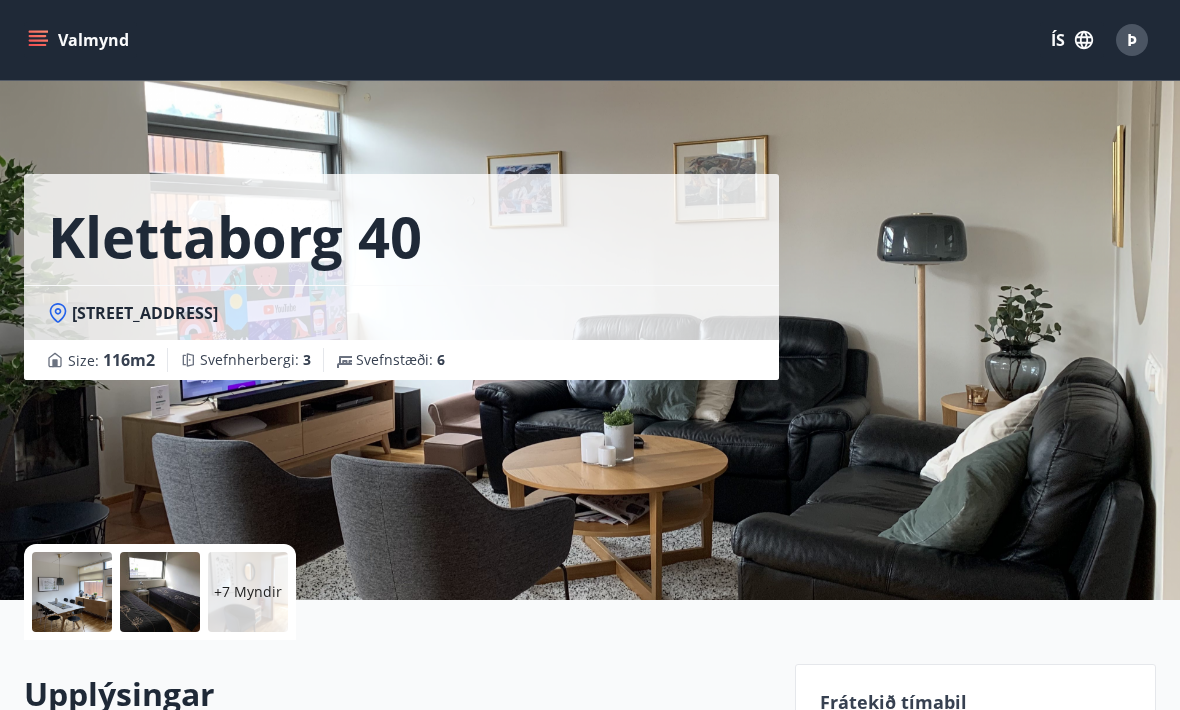 click on "Þ" at bounding box center (1132, 40) 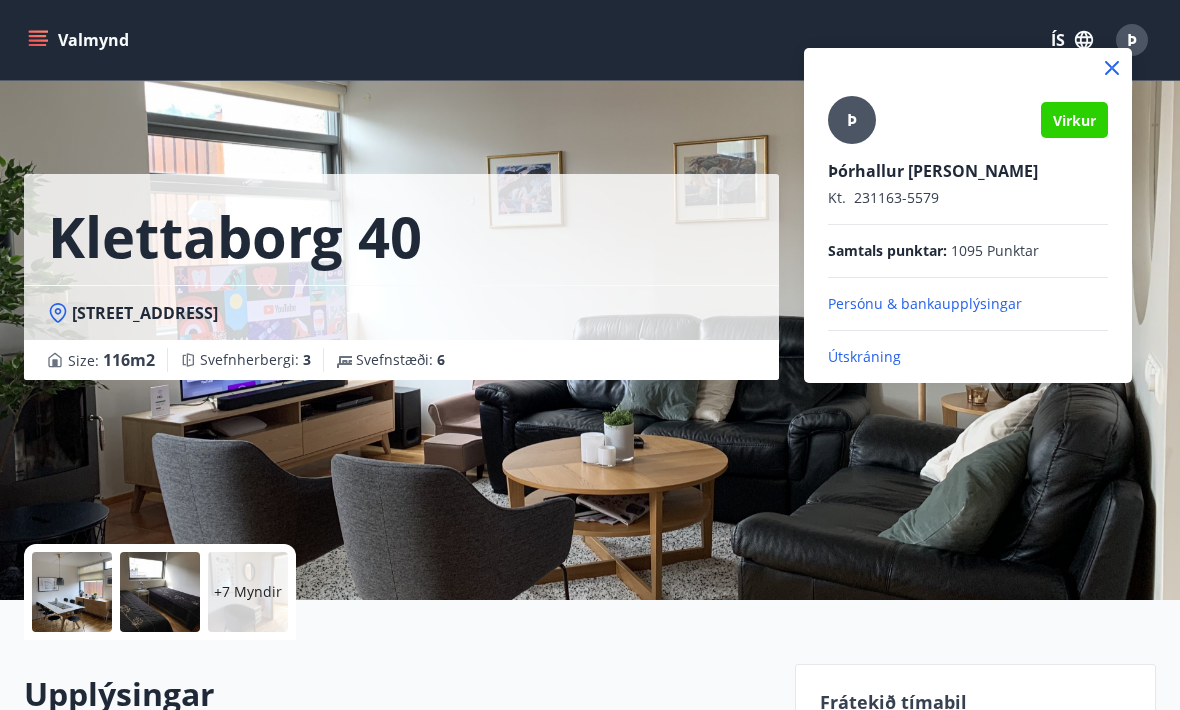 click on "Útskráning" at bounding box center (968, 357) 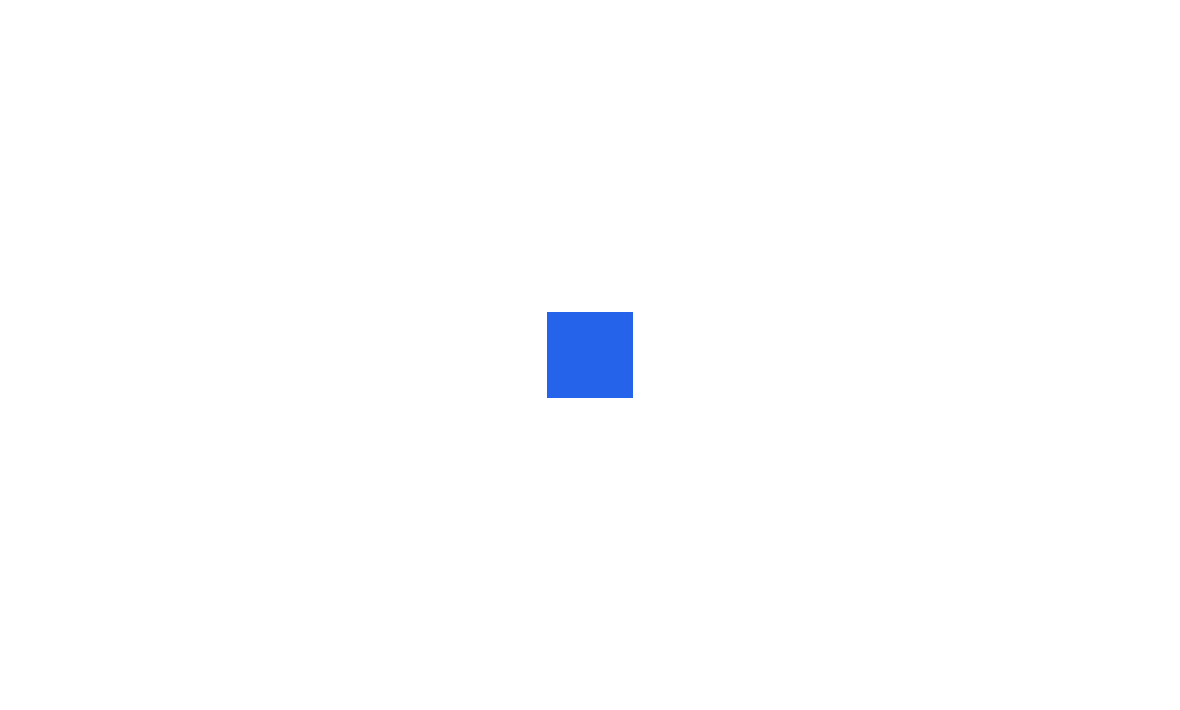 scroll, scrollTop: 0, scrollLeft: 0, axis: both 